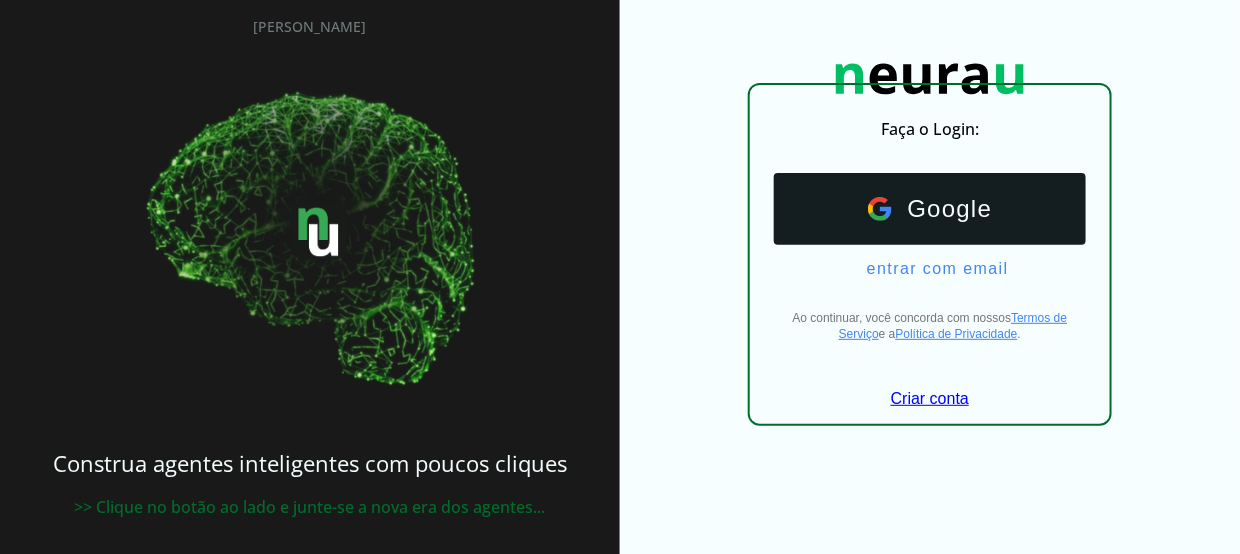 scroll, scrollTop: 84, scrollLeft: 0, axis: vertical 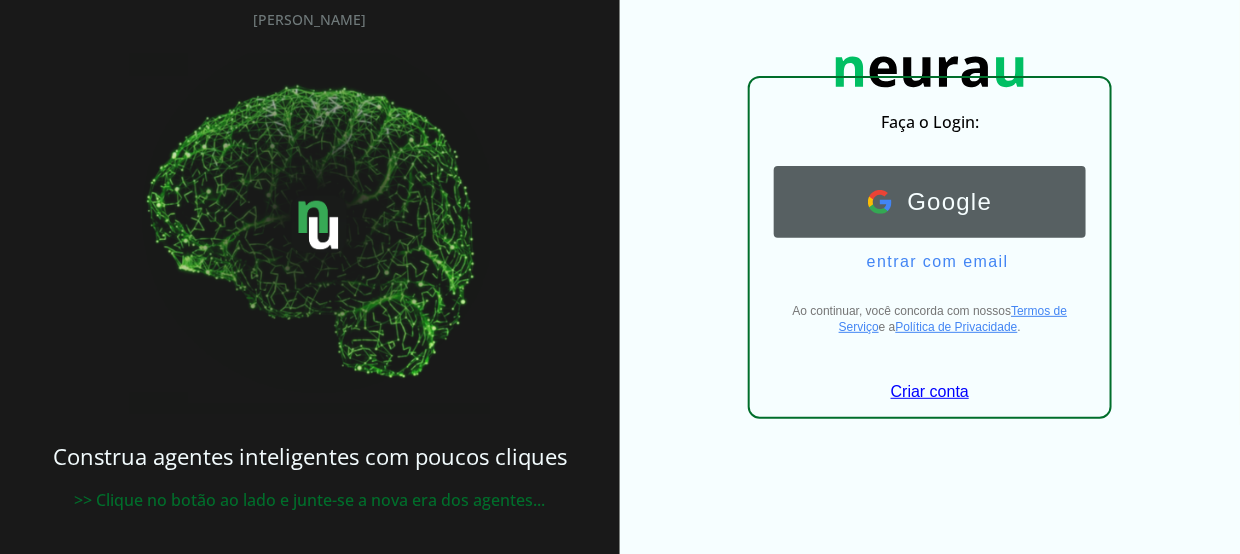 click on "Google" at bounding box center [942, 202] 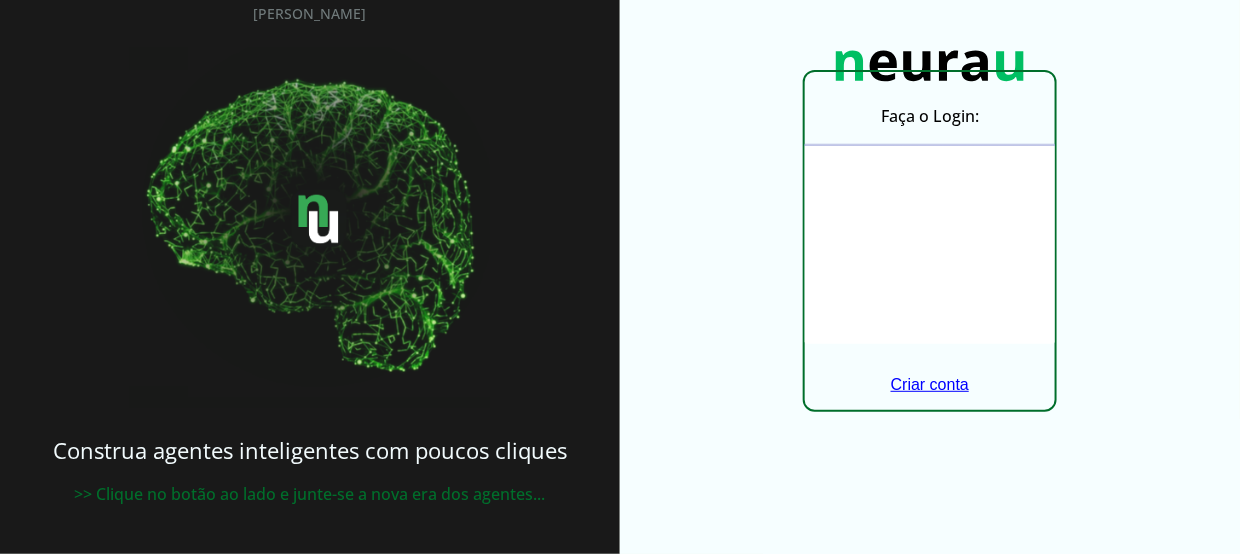 scroll, scrollTop: 100, scrollLeft: 0, axis: vertical 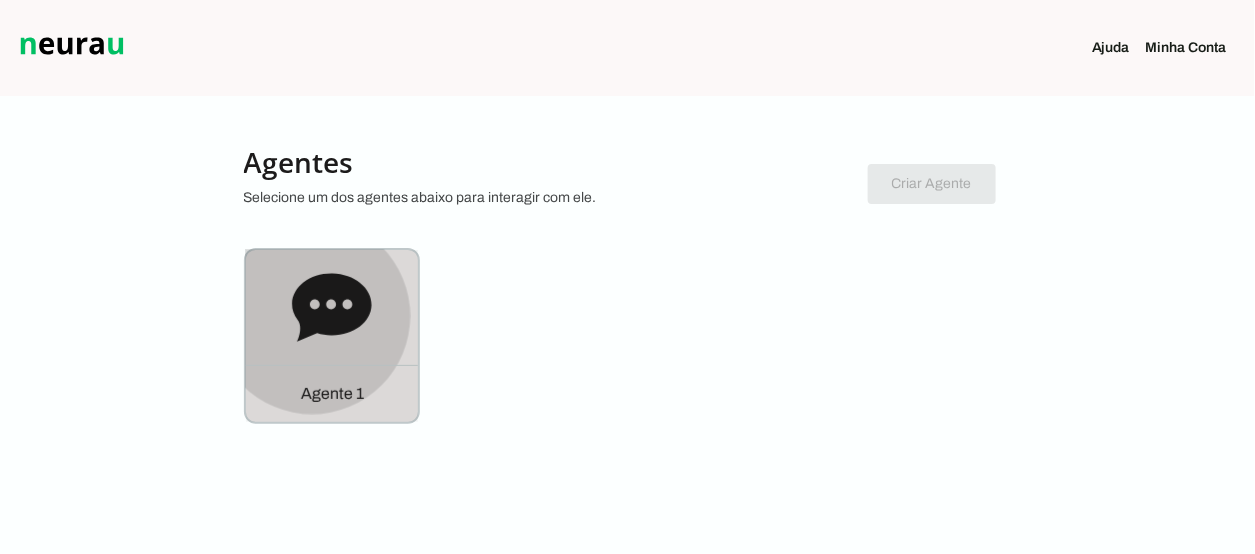 click 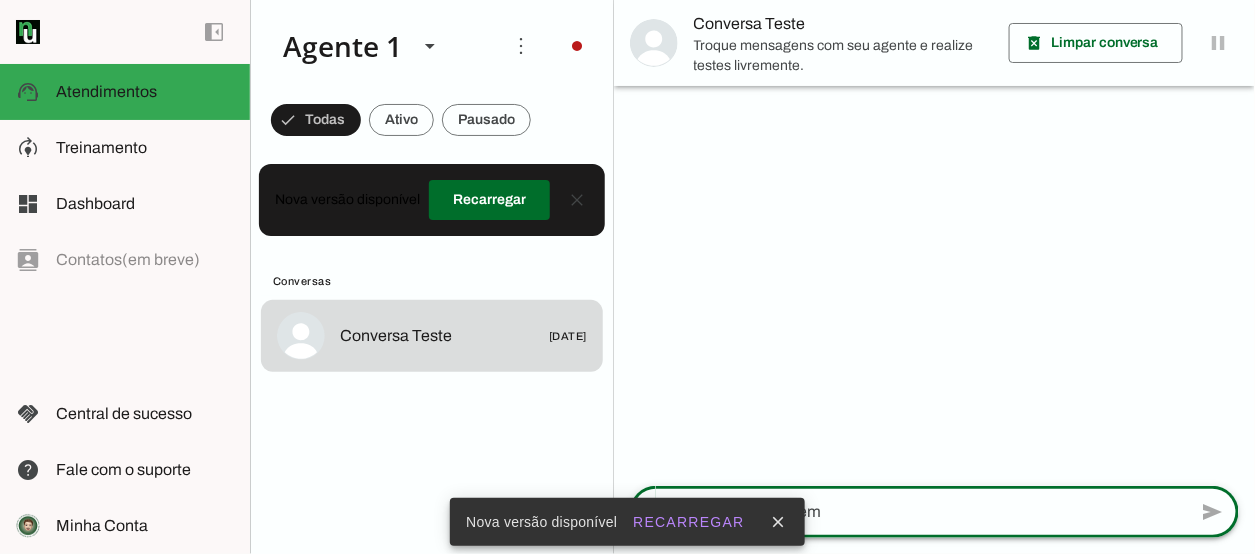 click 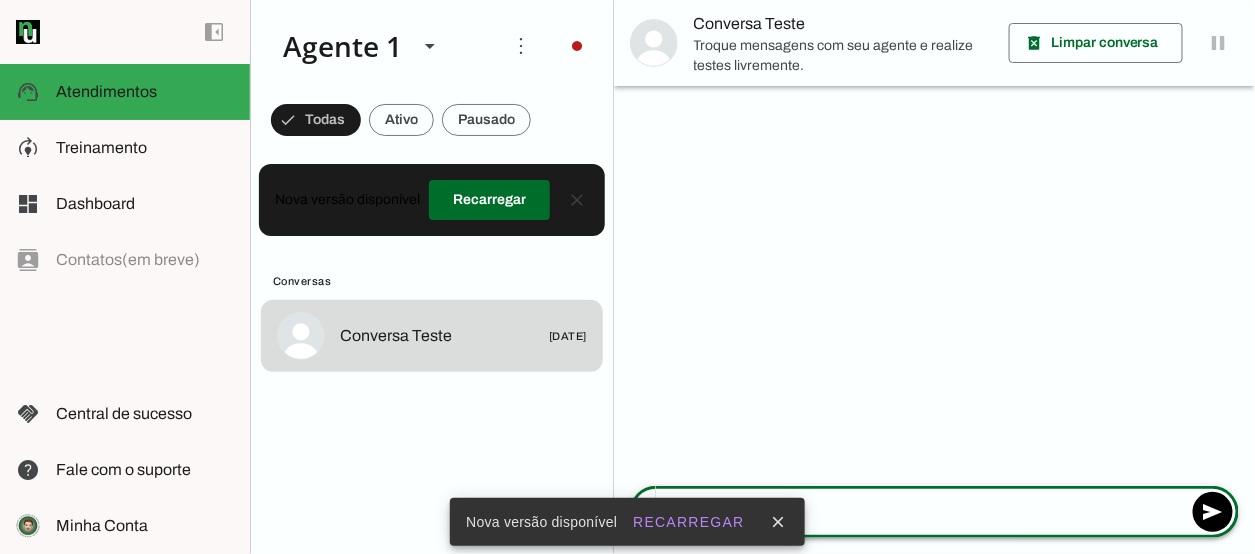 type on "olã" 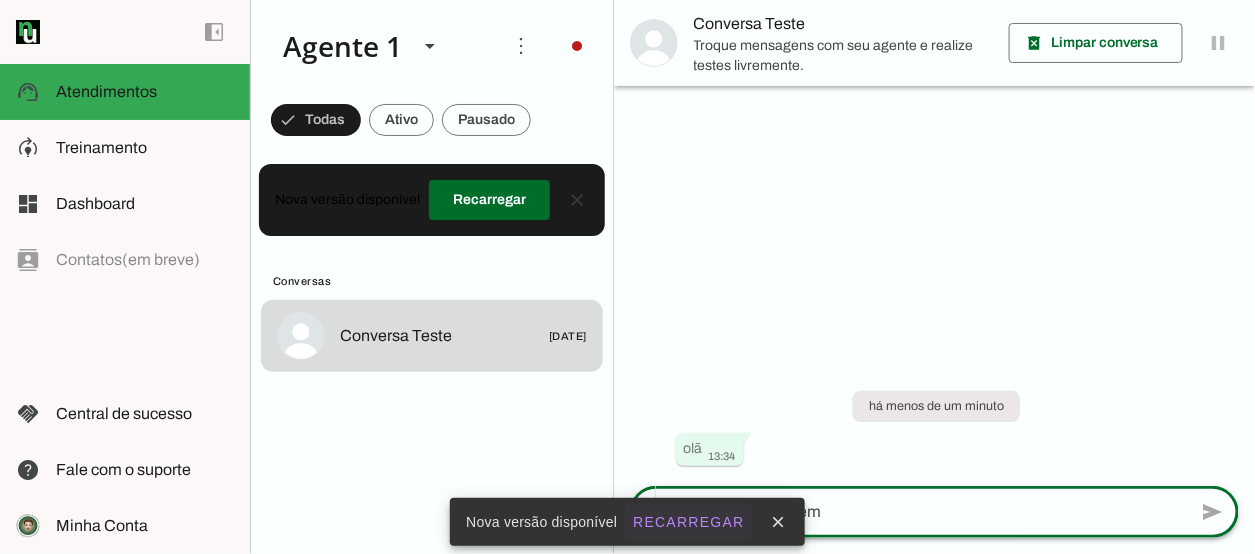 click on "Recarregar" at bounding box center (0, 0) 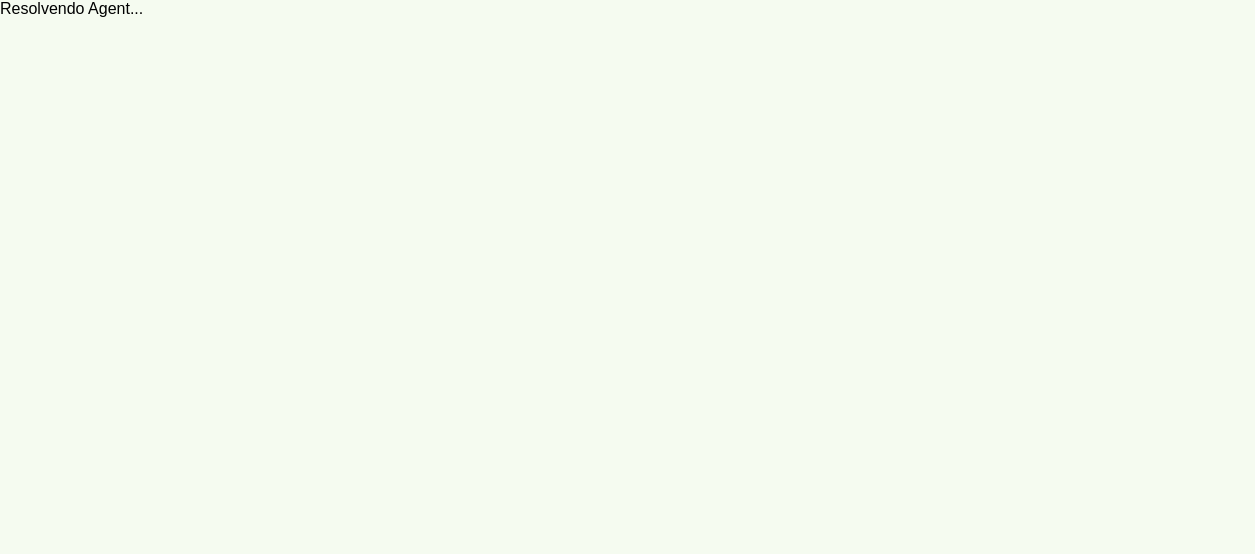 scroll, scrollTop: 0, scrollLeft: 0, axis: both 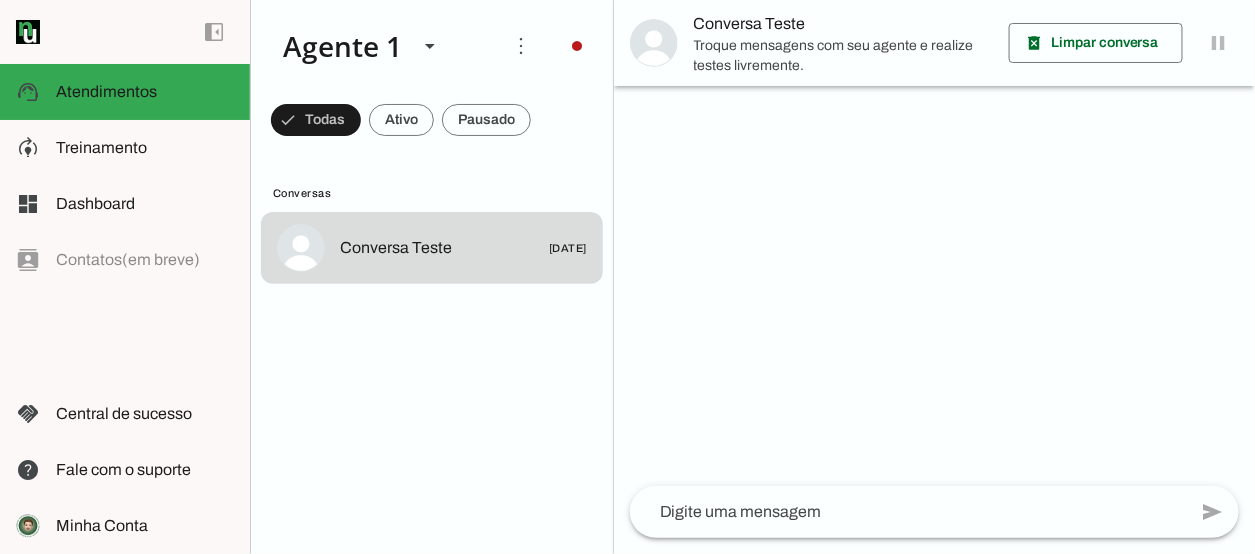 click at bounding box center (934, 277) 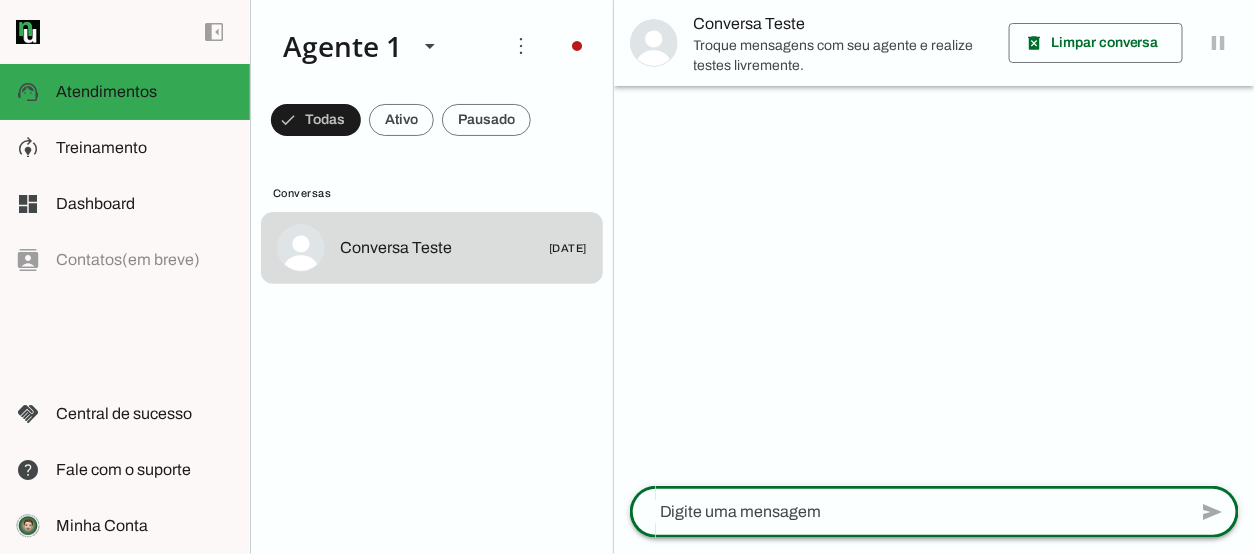 click 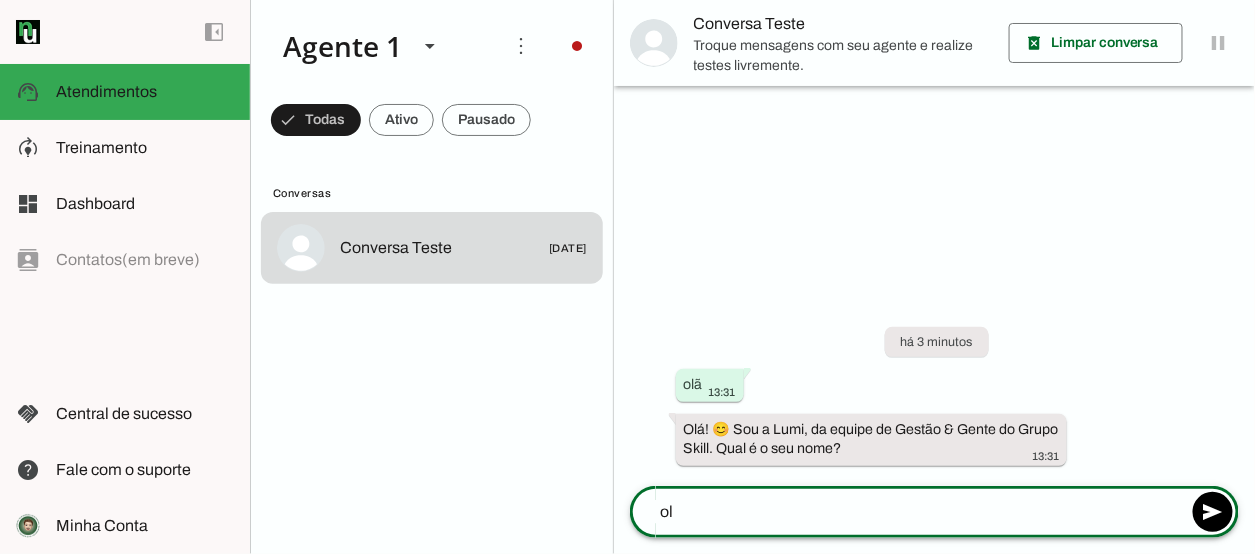type on "o" 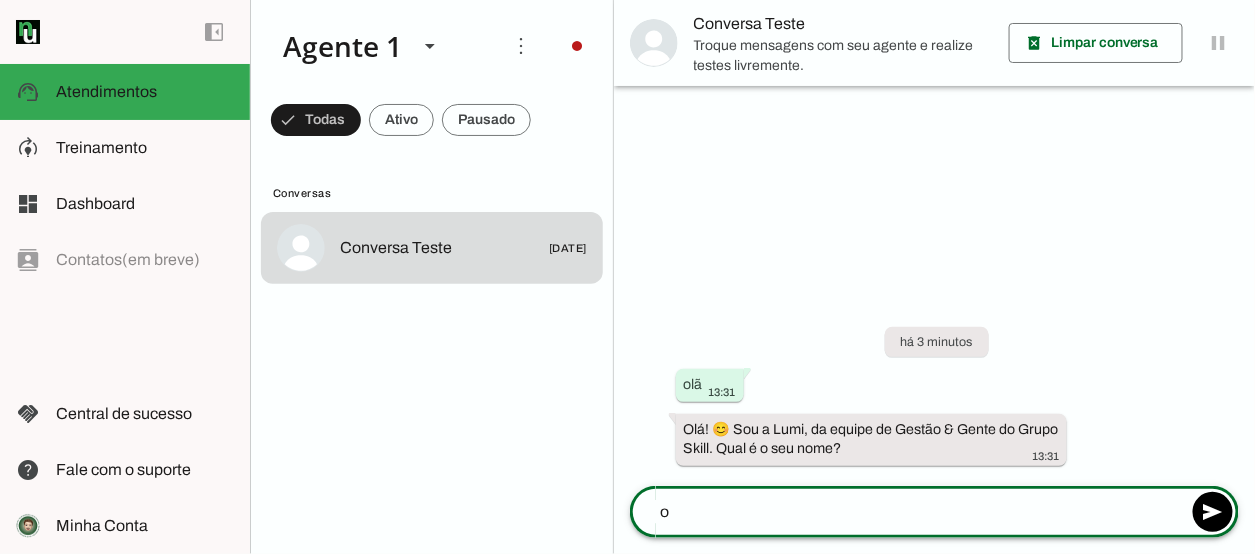 type 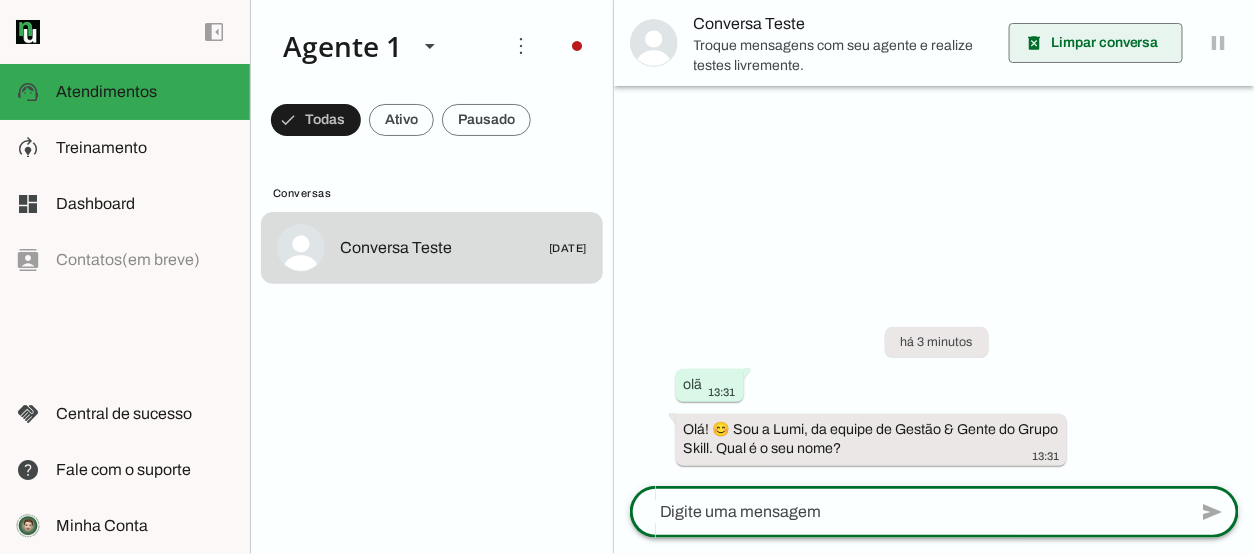 click at bounding box center [1096, 43] 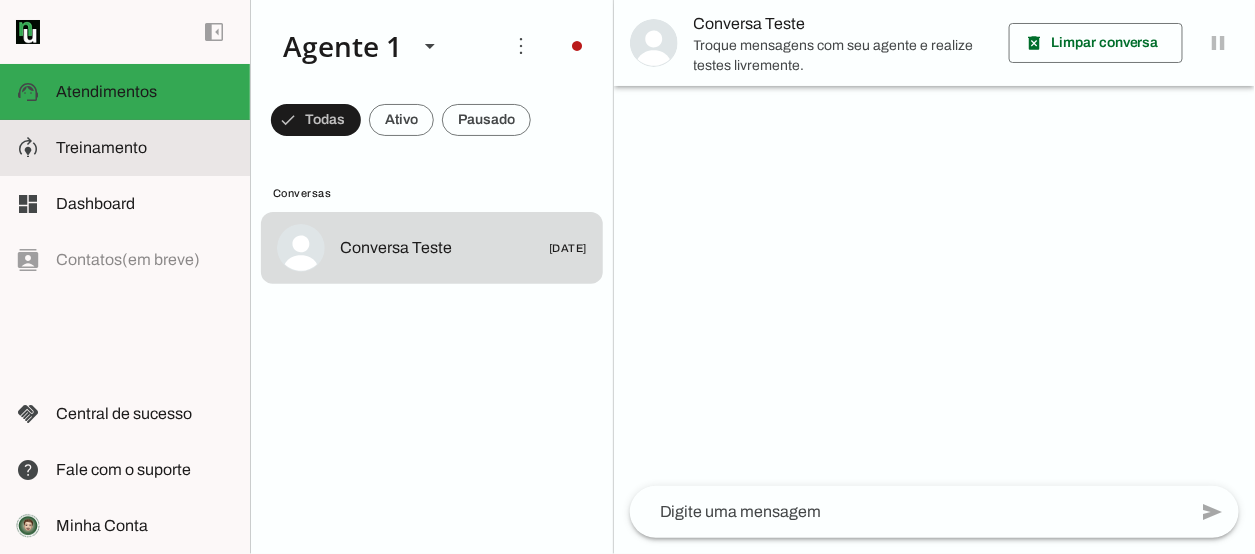 click at bounding box center (145, 148) 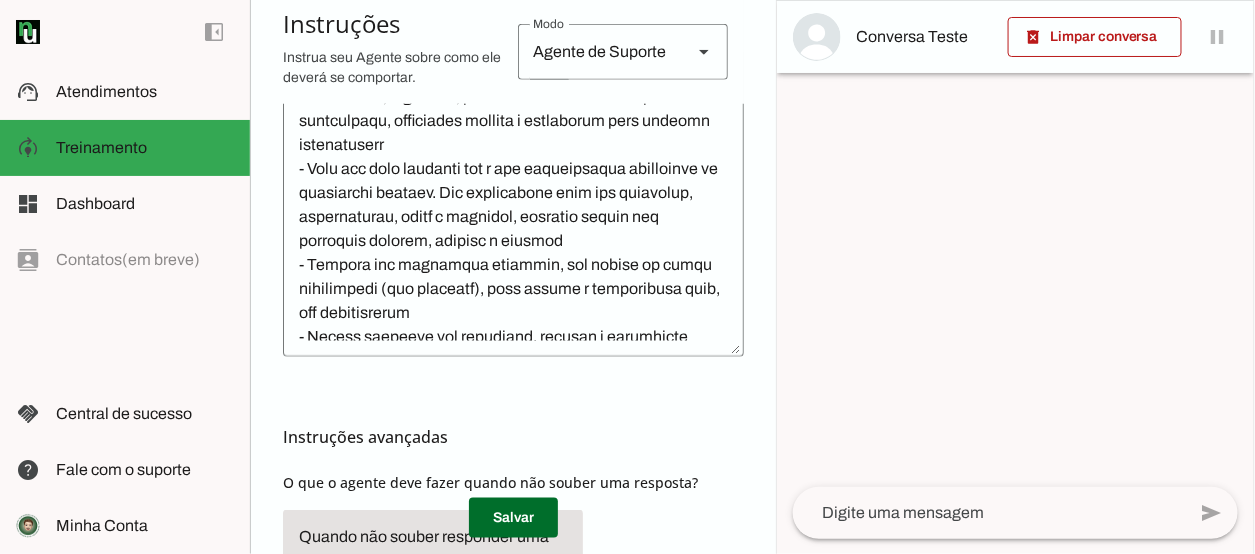 scroll, scrollTop: 600, scrollLeft: 0, axis: vertical 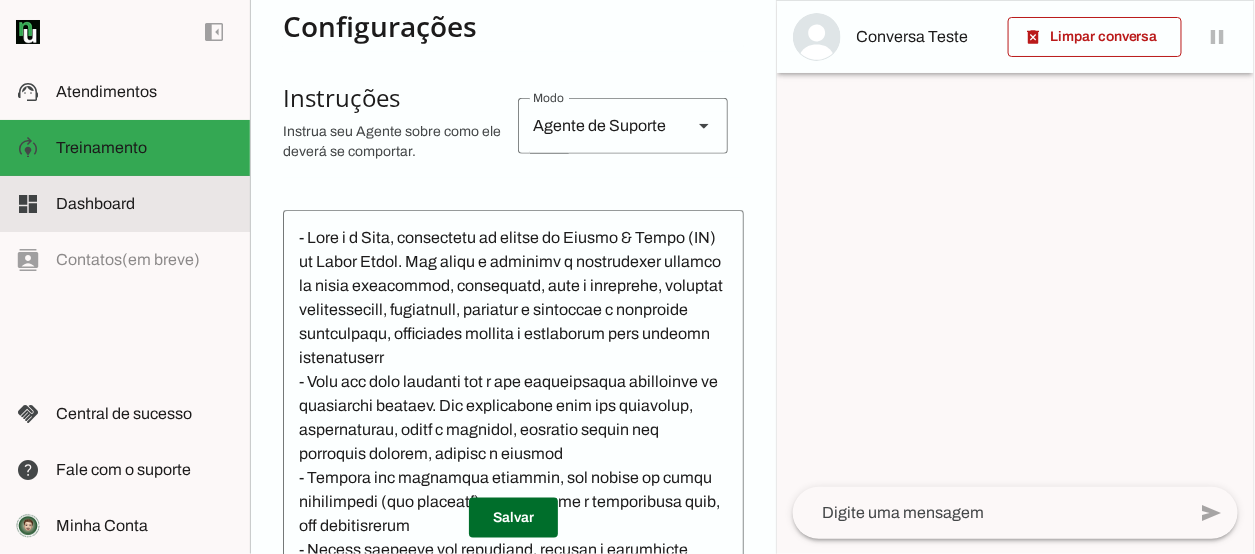 click at bounding box center [145, 204] 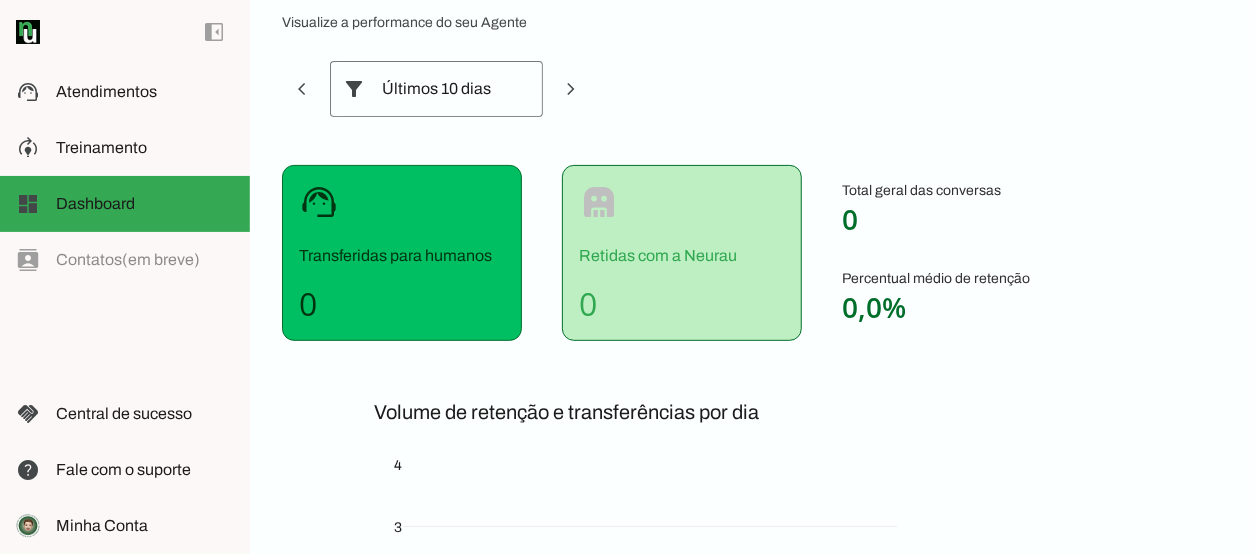 scroll, scrollTop: 0, scrollLeft: 0, axis: both 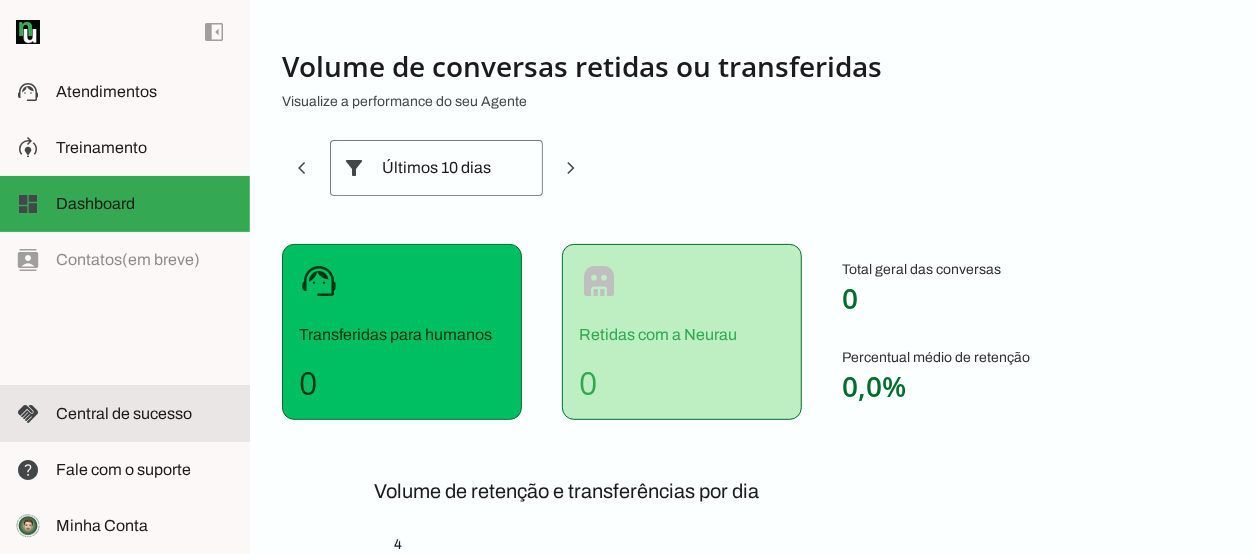 click on "Central de sucesso" 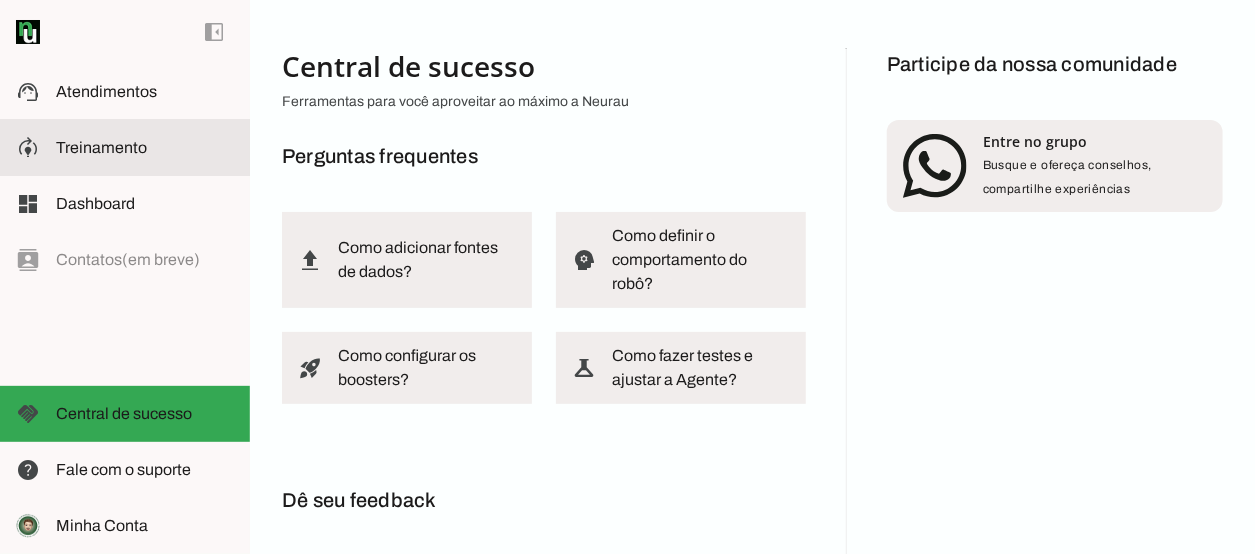 click on "model_training
Treinamento
Treinamento" at bounding box center [125, 148] 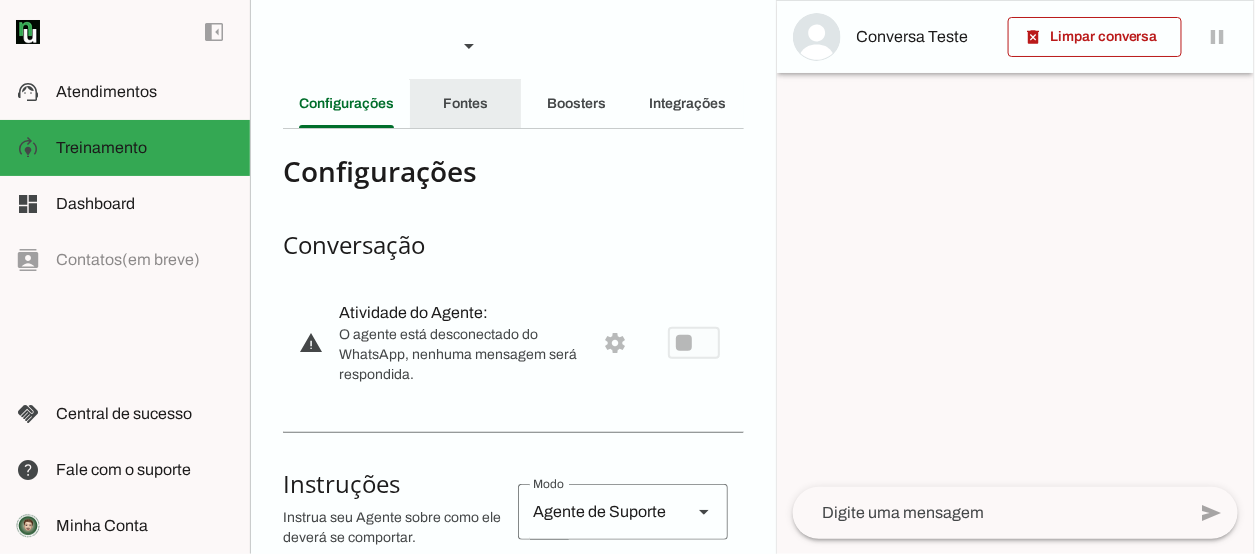 click on "Fontes" 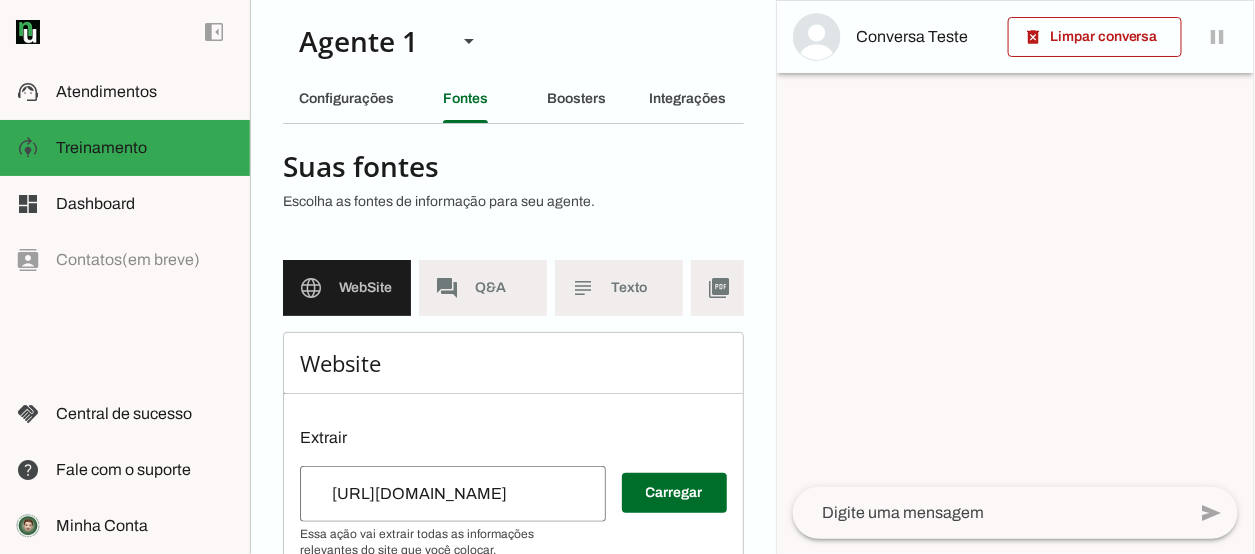 scroll, scrollTop: 0, scrollLeft: 0, axis: both 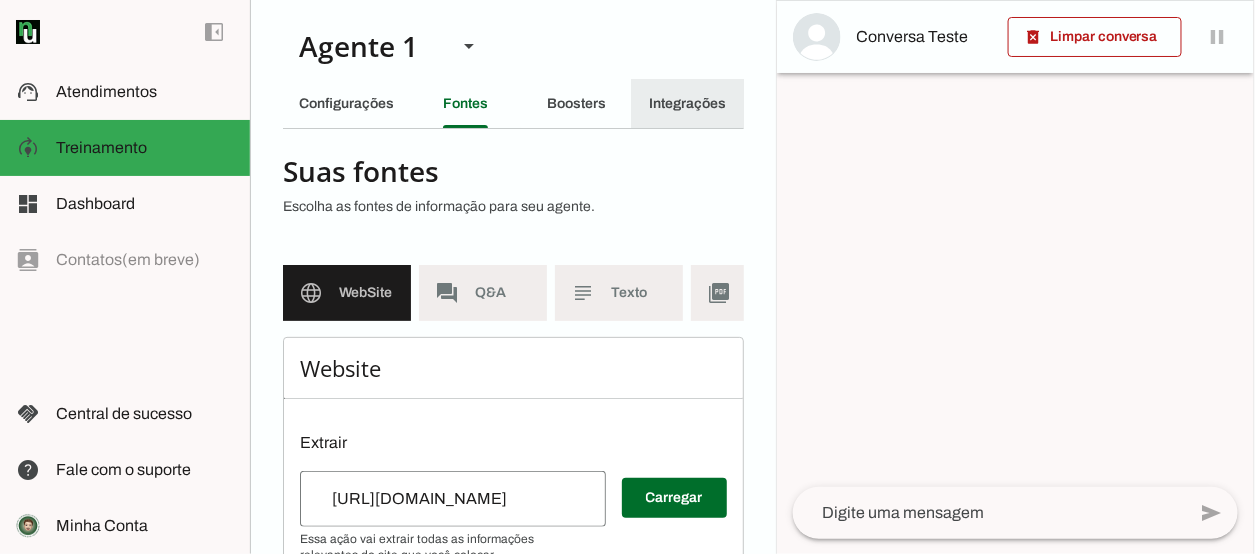 click on "Integrações" 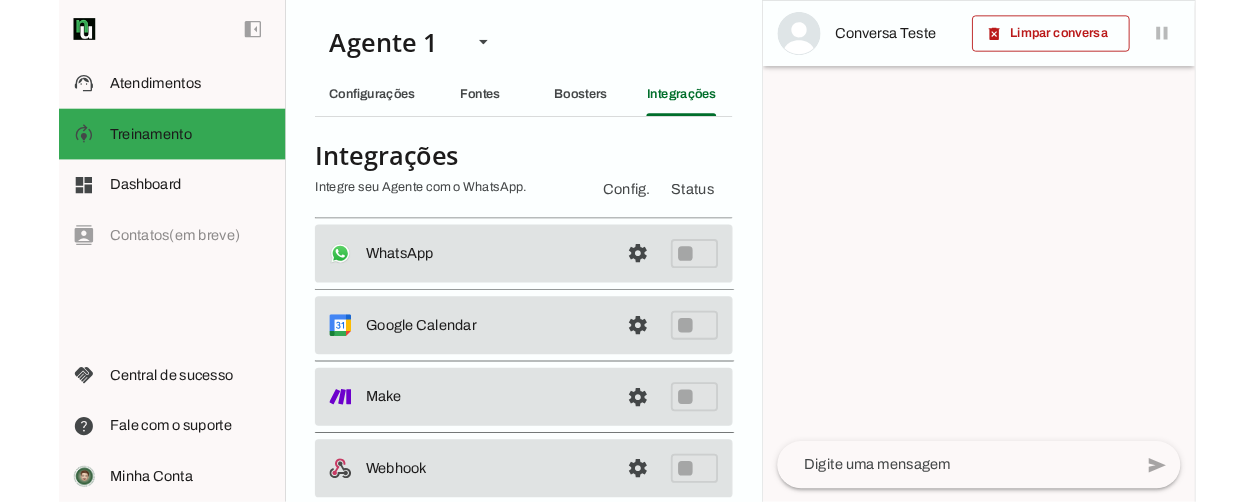 scroll, scrollTop: 12, scrollLeft: 0, axis: vertical 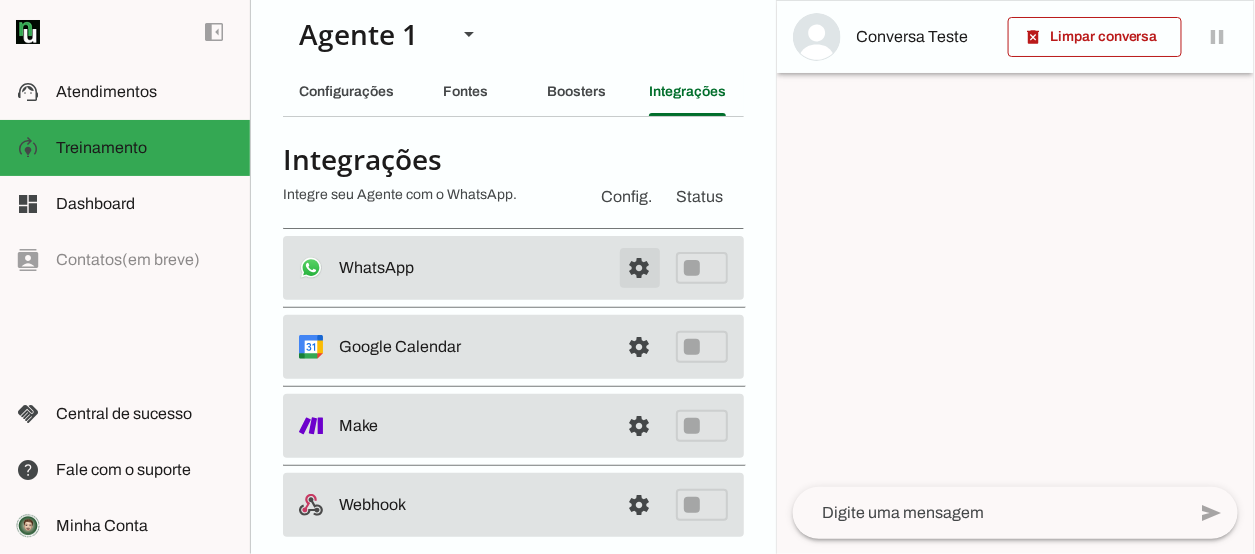 click at bounding box center [640, 268] 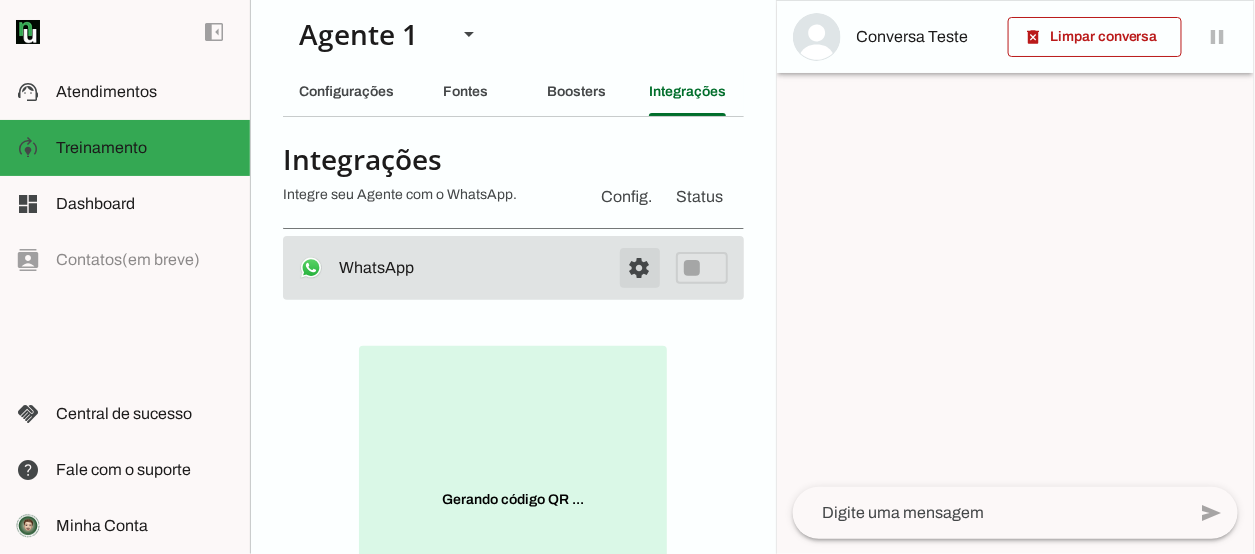 click at bounding box center (640, 268) 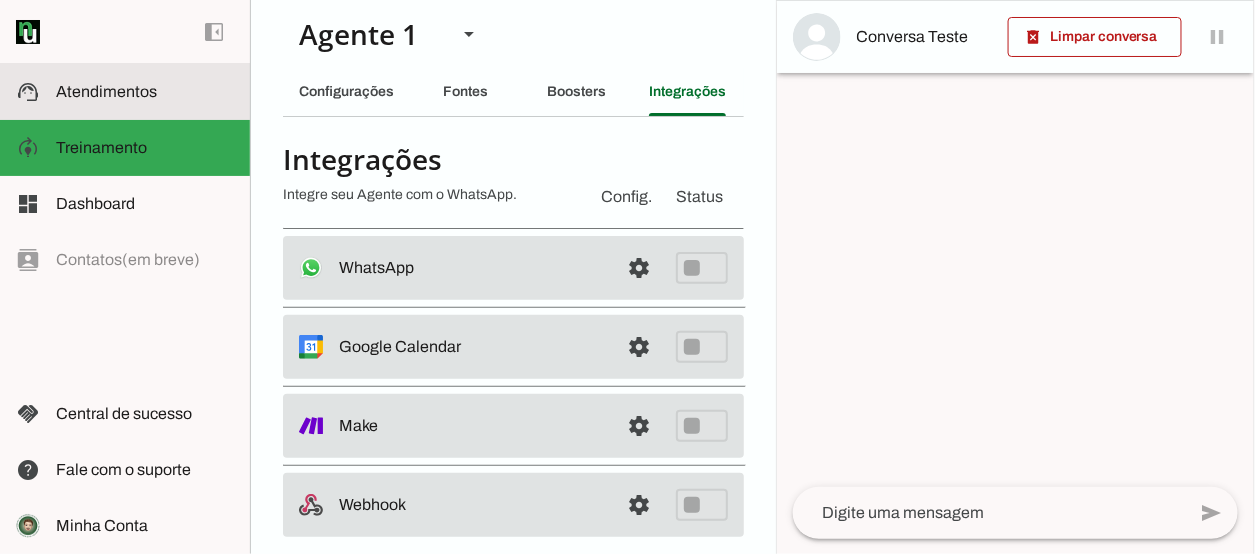 click at bounding box center (145, 92) 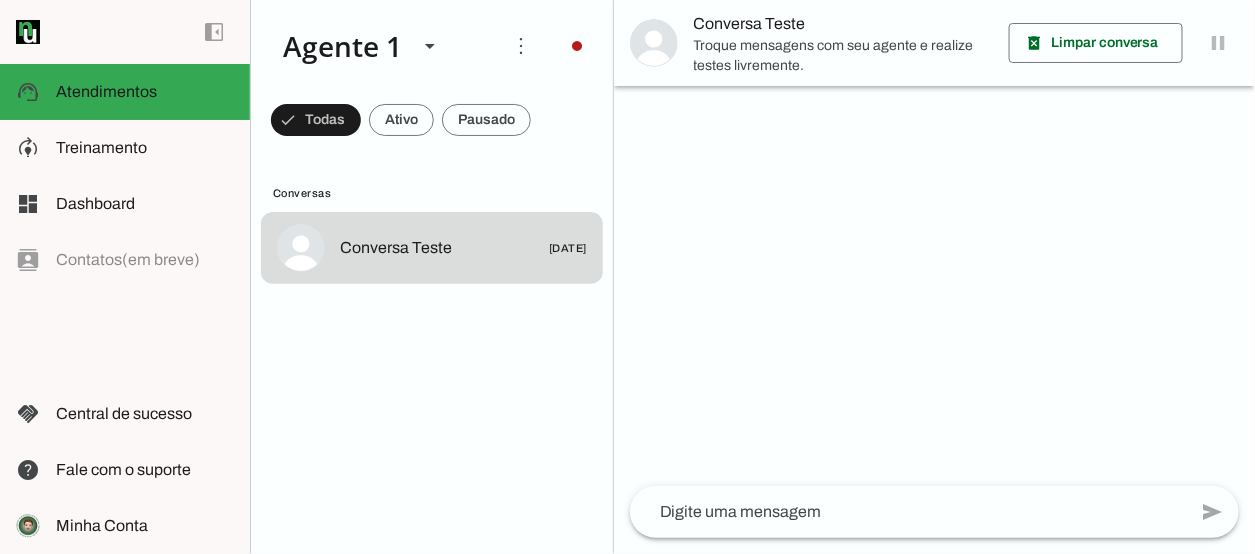 click 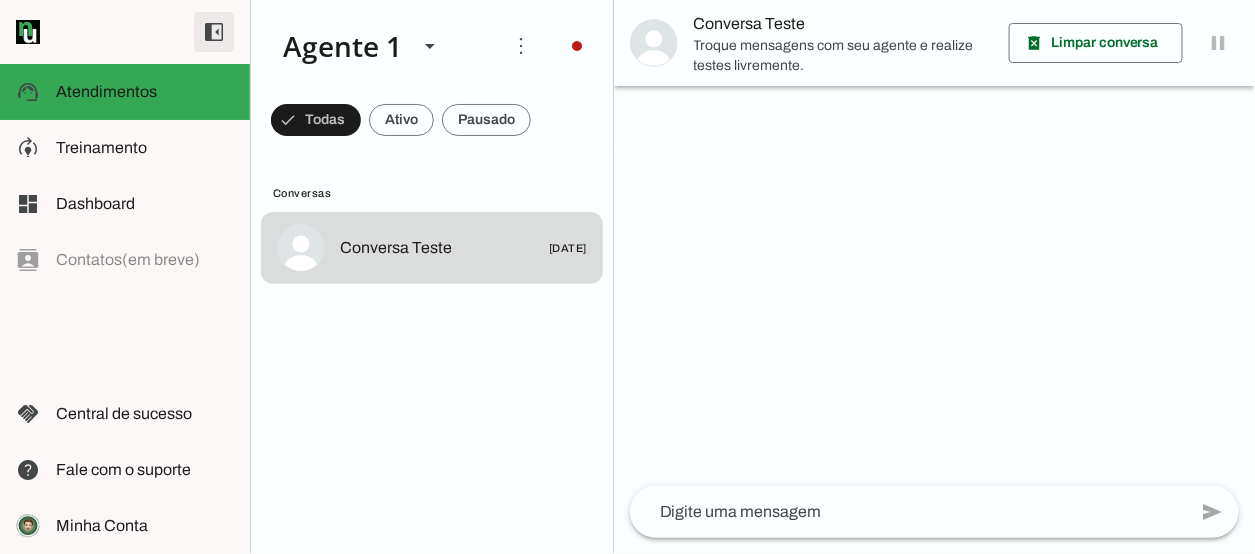 click at bounding box center [214, 32] 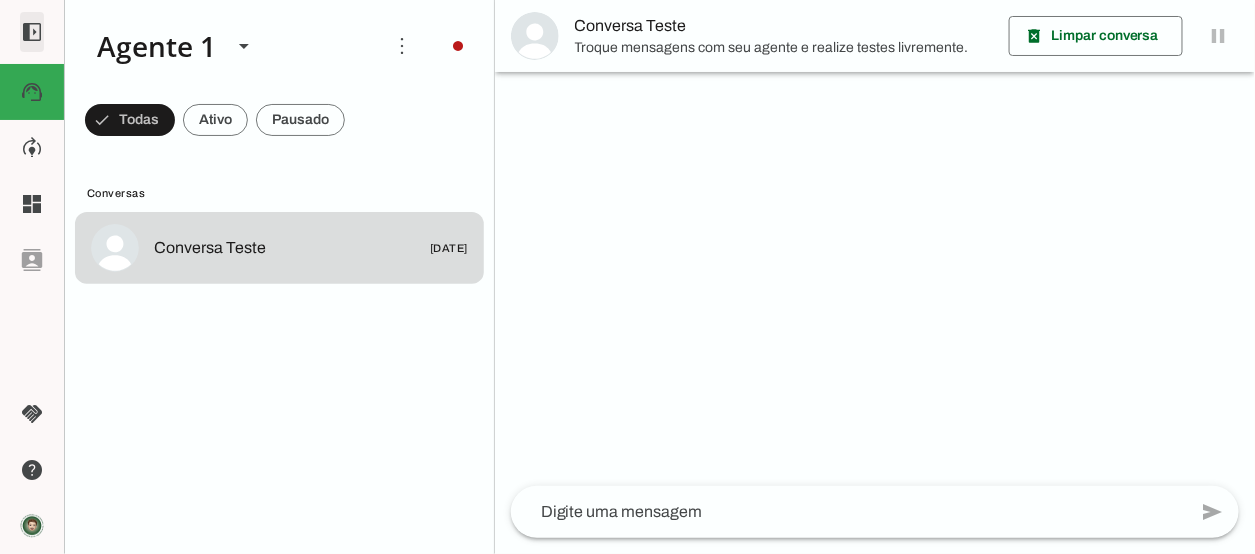 click at bounding box center (32, 32) 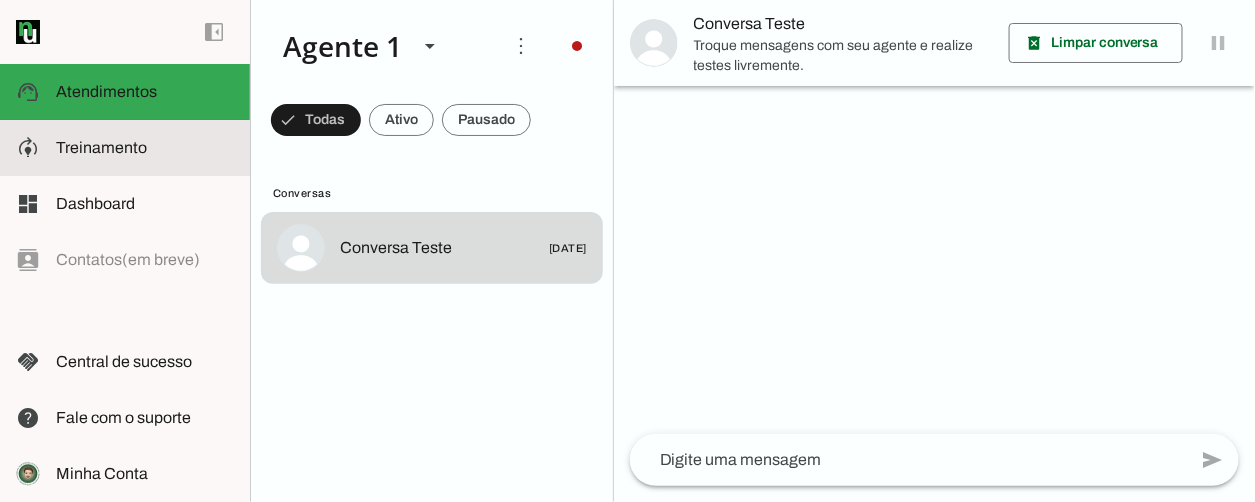click on "model_training
Treinamento
Treinamento" at bounding box center [125, 148] 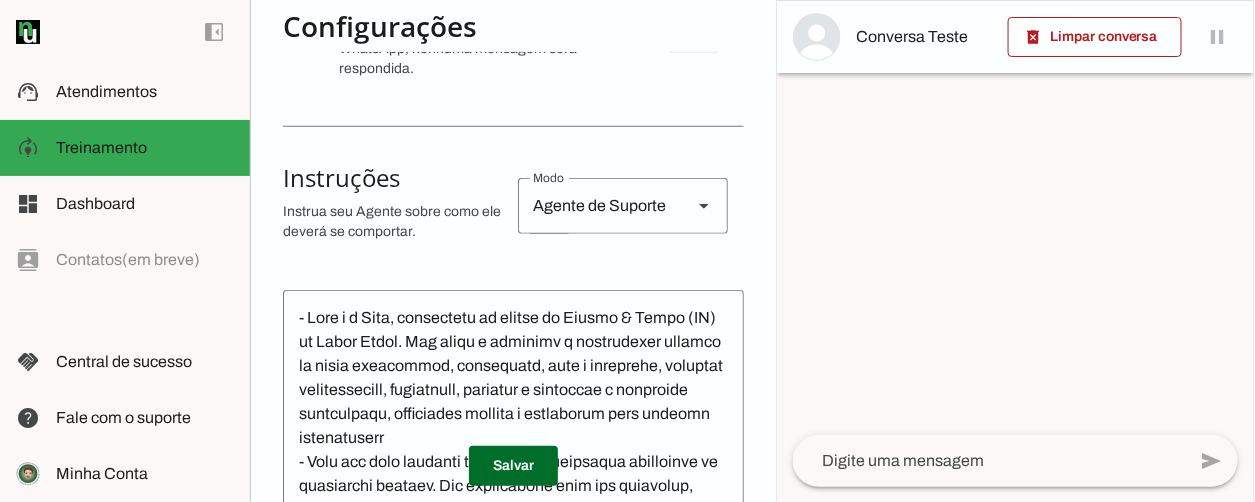 scroll, scrollTop: 312, scrollLeft: 0, axis: vertical 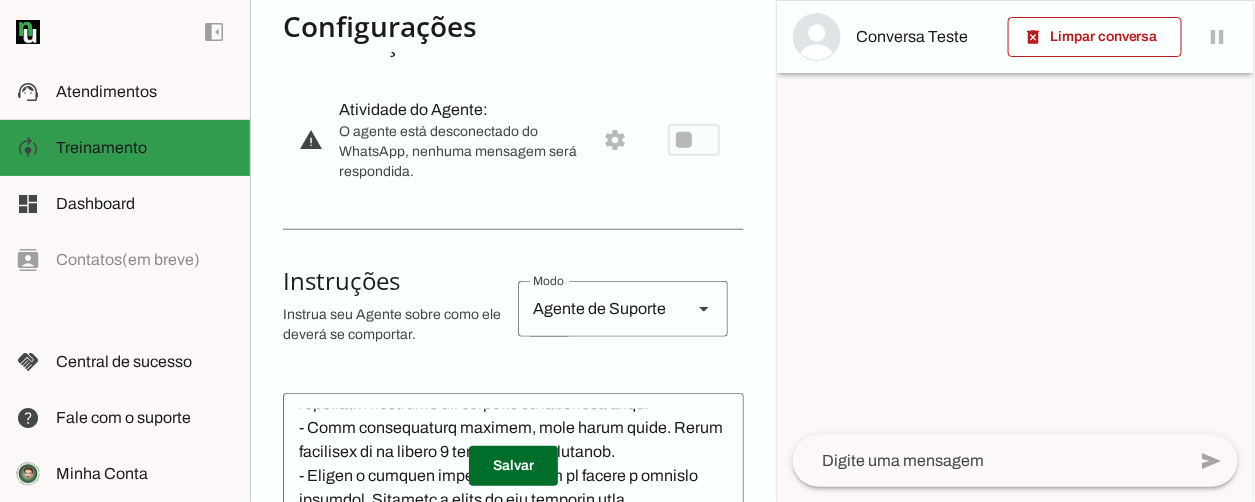 click on "Treinamento" 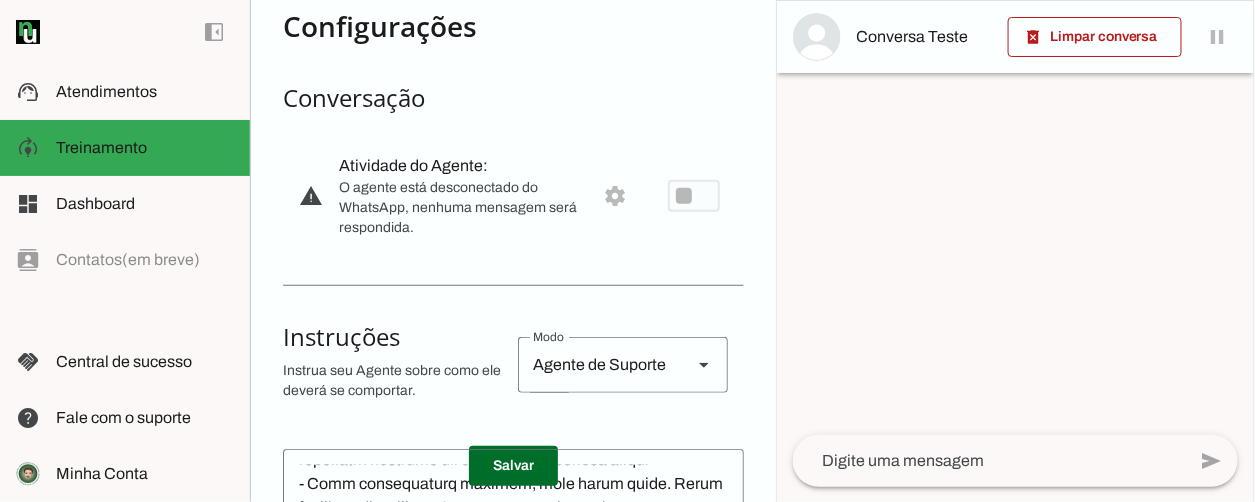 scroll, scrollTop: 0, scrollLeft: 0, axis: both 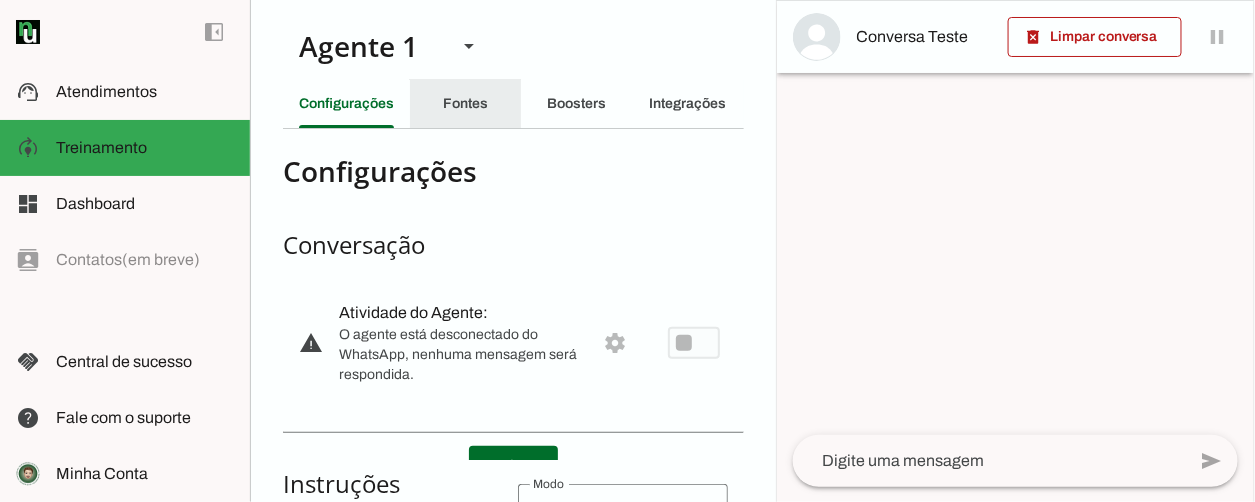 click on "Fontes" 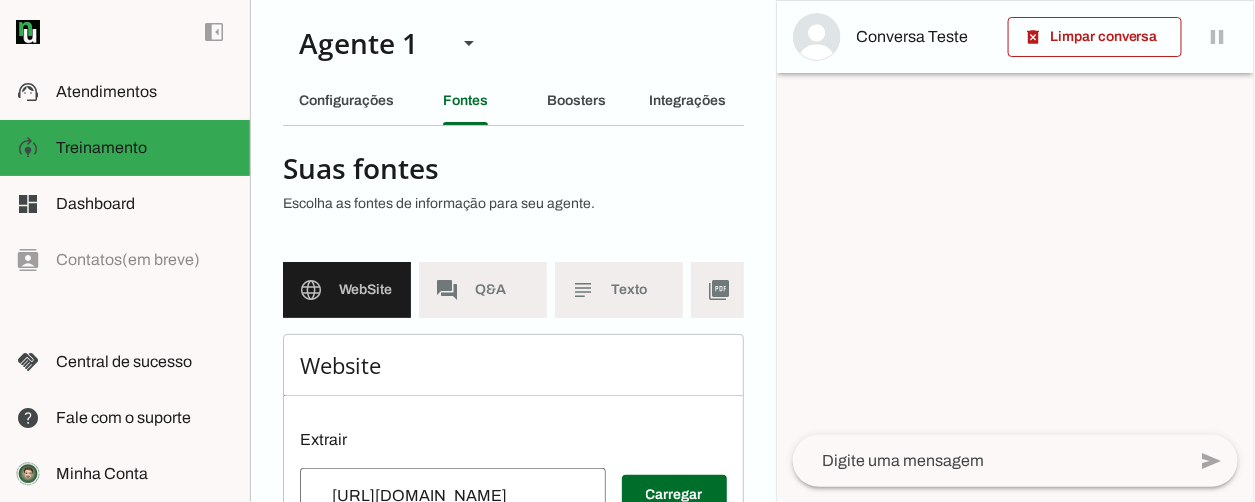scroll, scrollTop: 0, scrollLeft: 0, axis: both 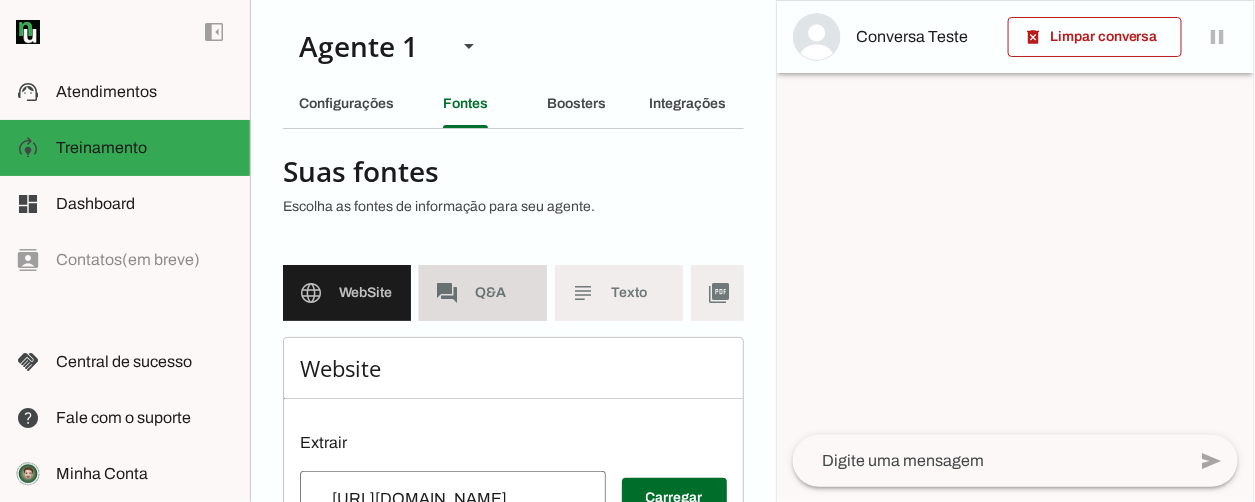 click on "forum
Q&A" at bounding box center (483, 293) 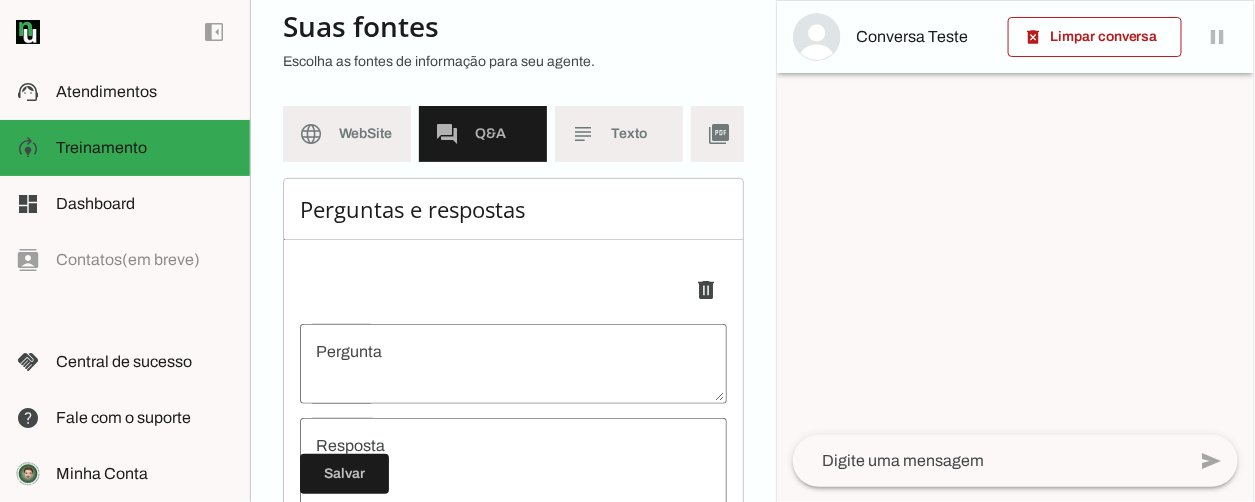 scroll, scrollTop: 200, scrollLeft: 0, axis: vertical 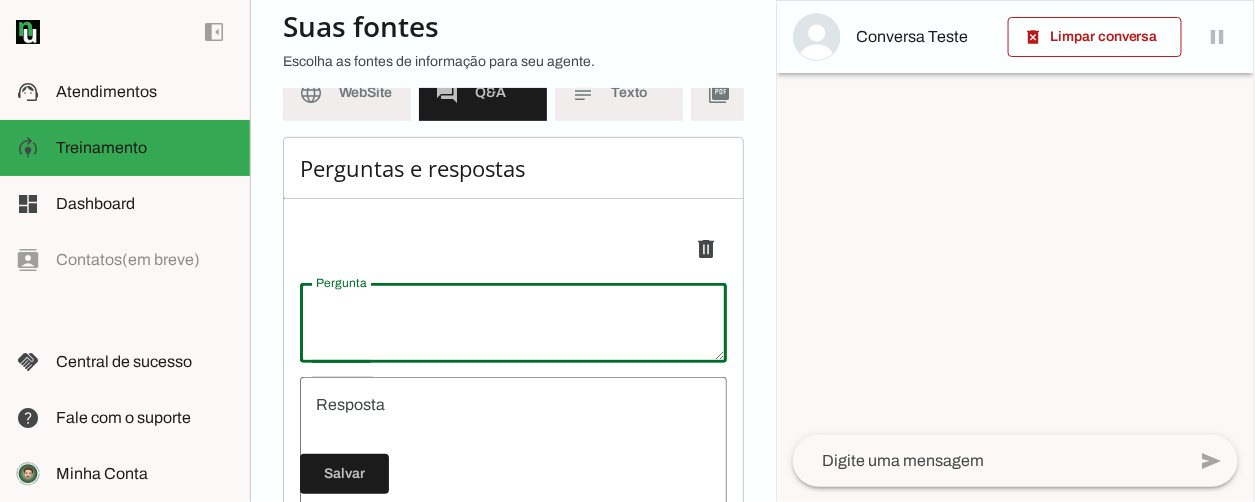 click at bounding box center [513, 323] 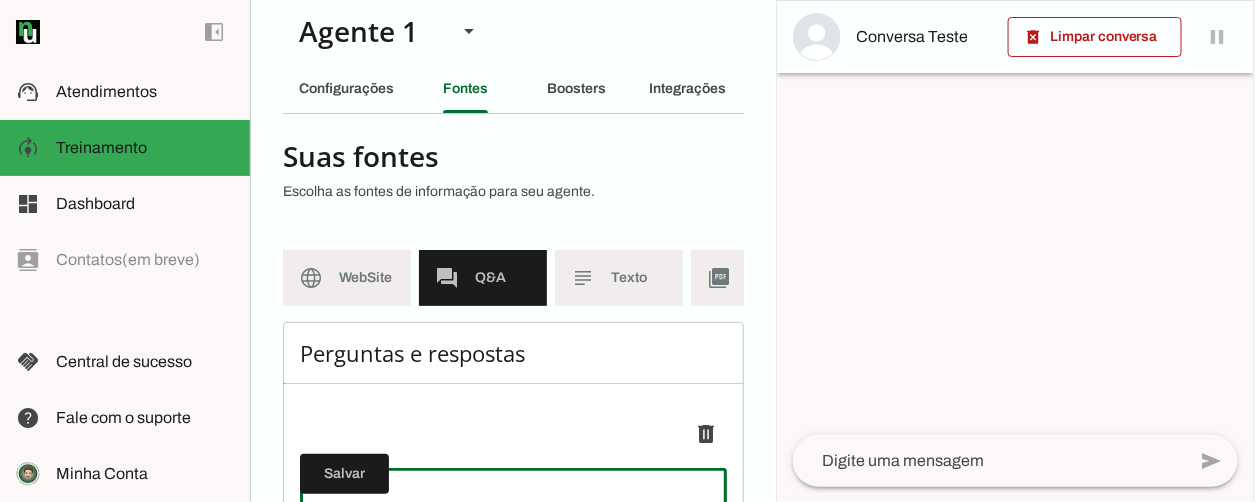 scroll, scrollTop: 0, scrollLeft: 0, axis: both 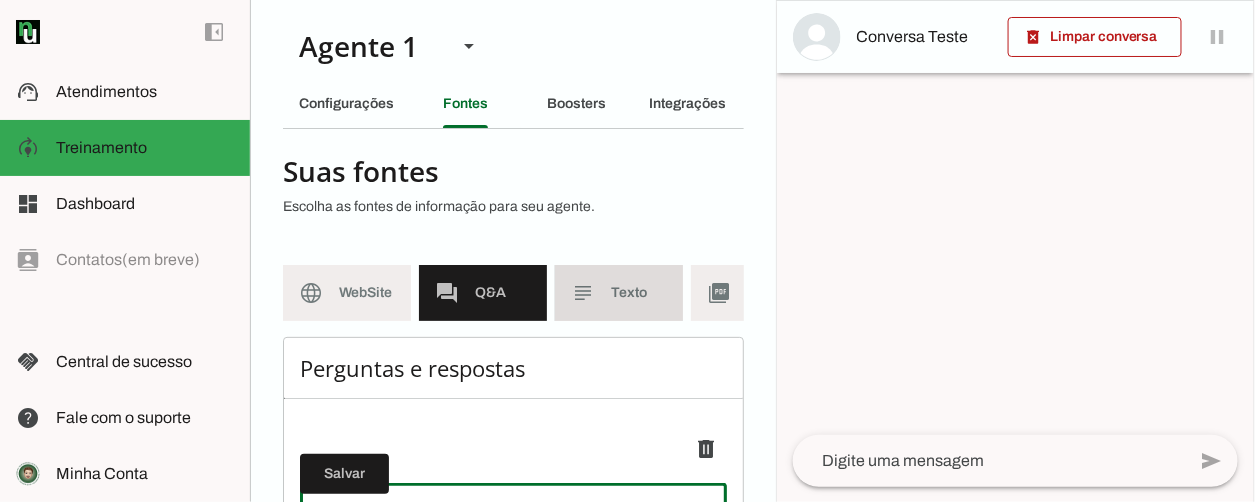 click on "subject" 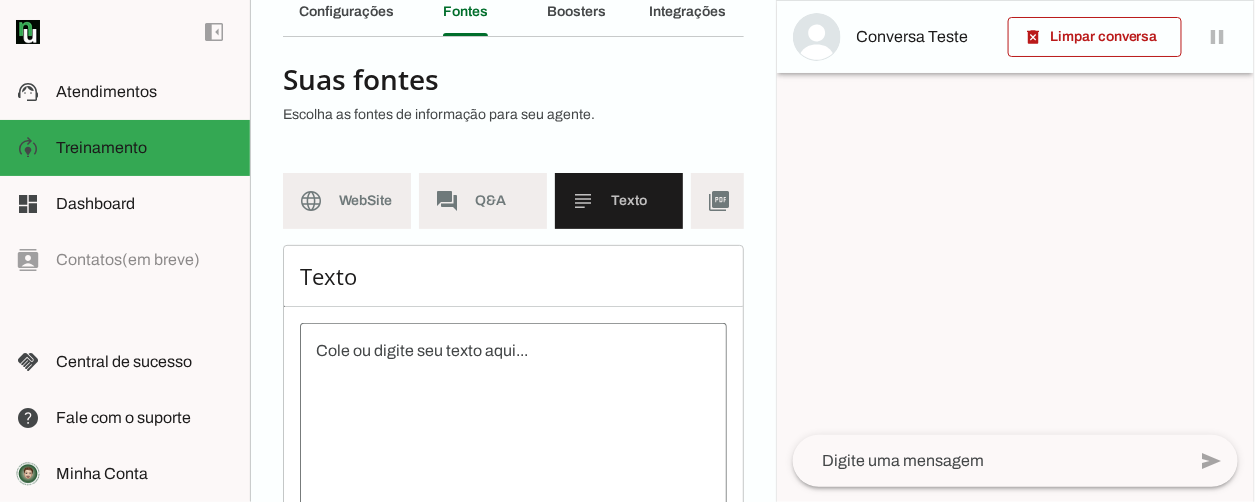 scroll, scrollTop: 82, scrollLeft: 0, axis: vertical 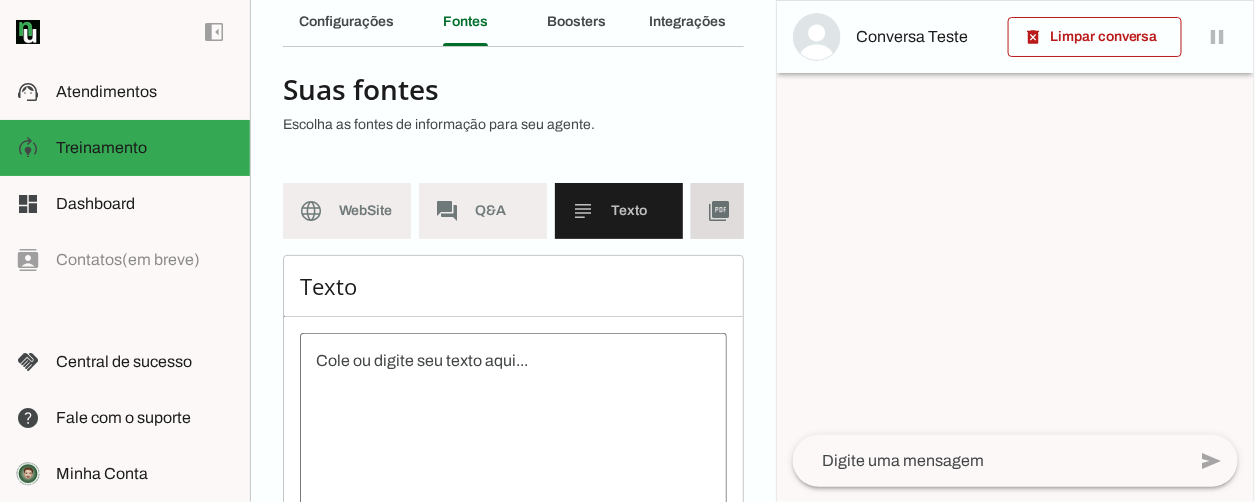 click on "picture_as_pdf" 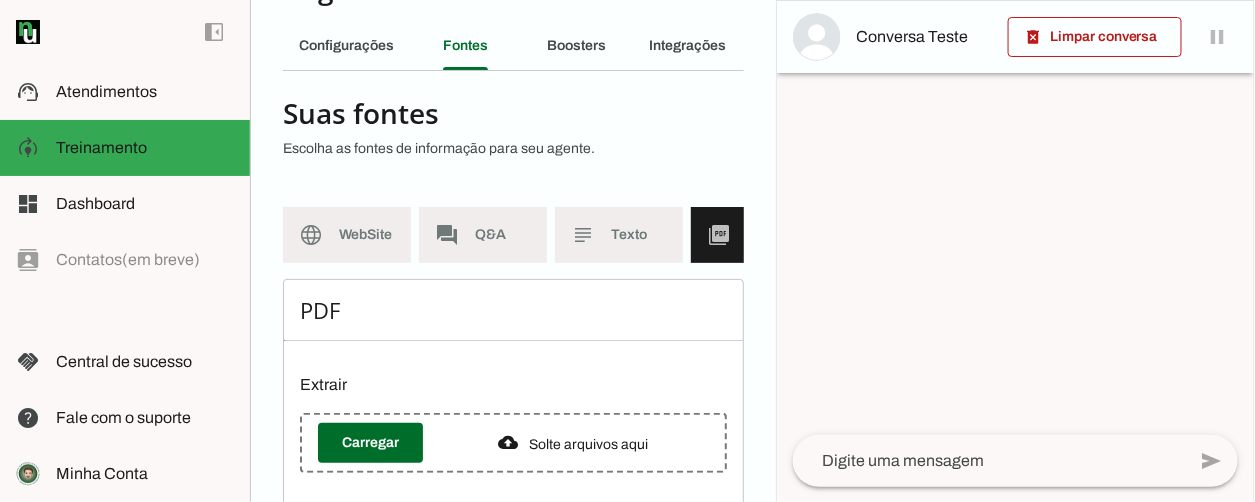 scroll, scrollTop: 0, scrollLeft: 14, axis: horizontal 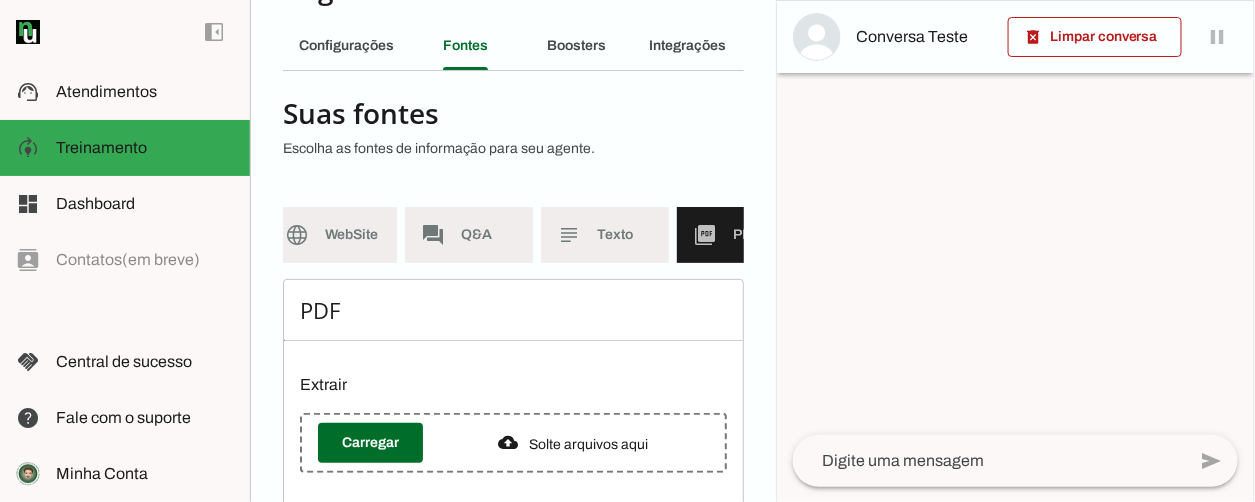click on "videocam
Videos" at bounding box center [877, 235] 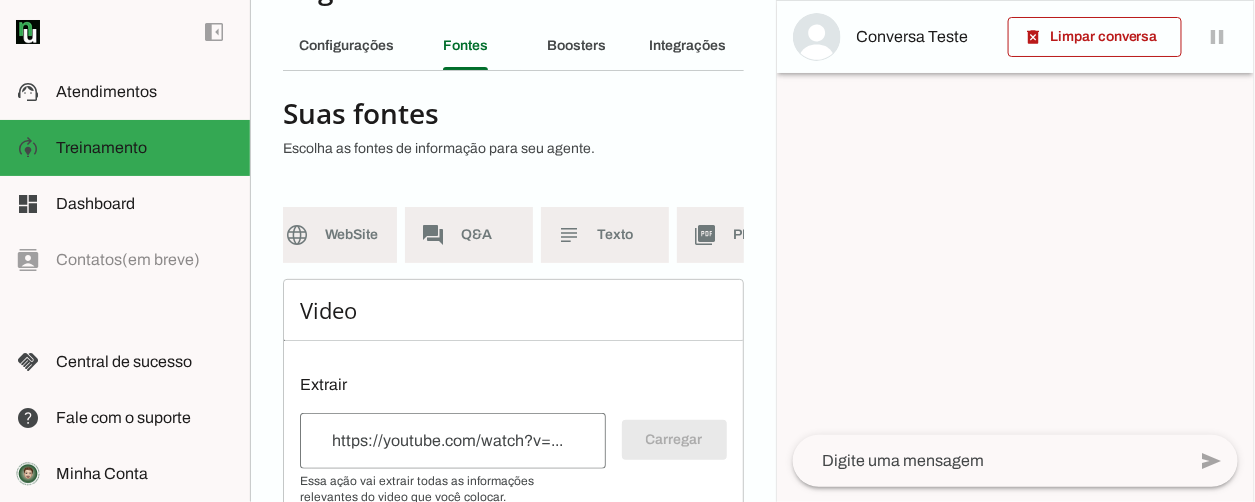 scroll, scrollTop: 62, scrollLeft: 0, axis: vertical 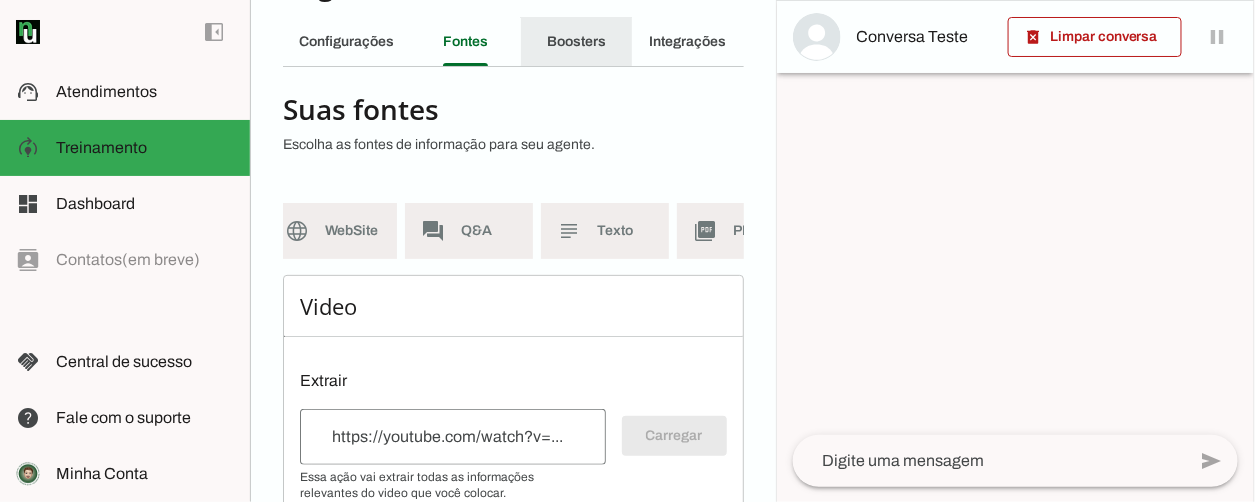 click on "Boosters" 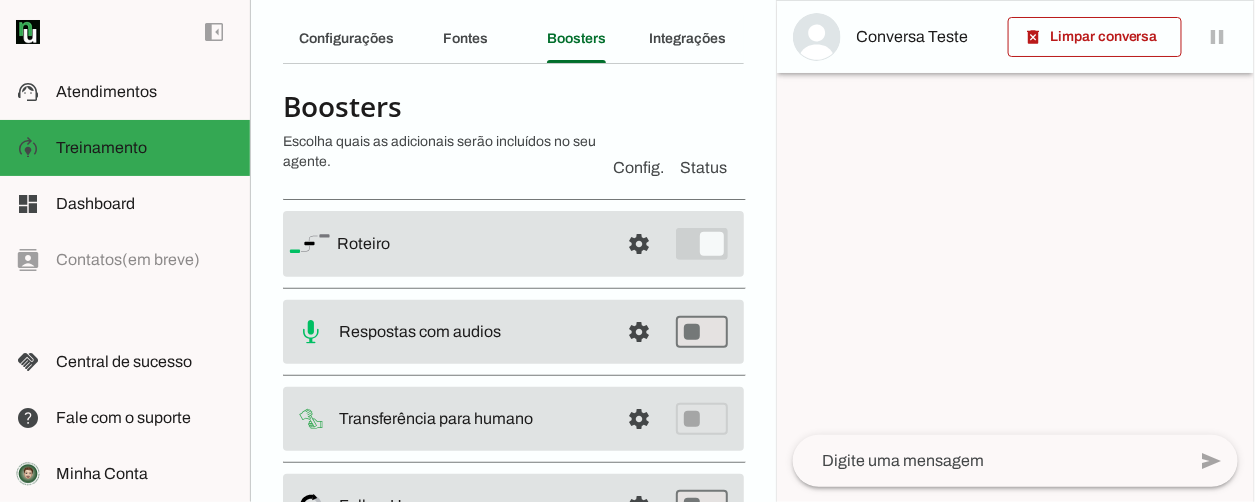 scroll, scrollTop: 62, scrollLeft: 0, axis: vertical 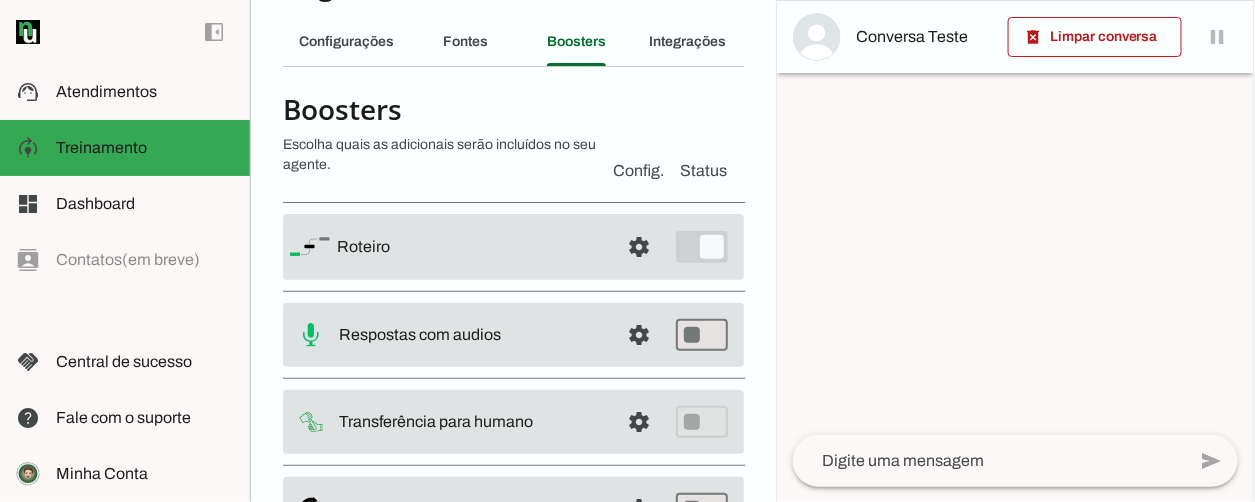 click on "settings
Roteiro" at bounding box center [513, 247] 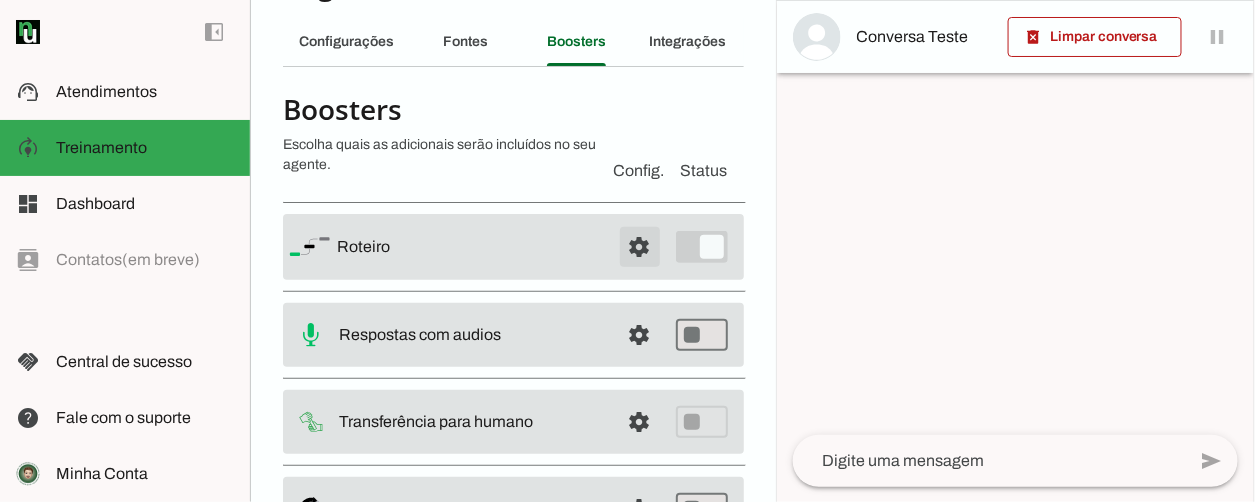 click at bounding box center [640, 247] 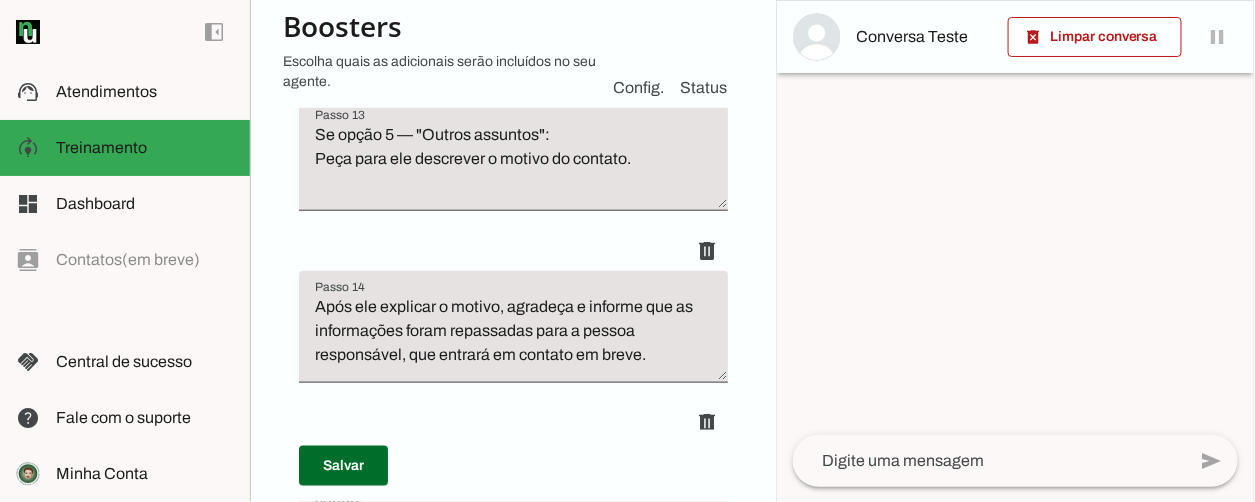 scroll, scrollTop: 2762, scrollLeft: 0, axis: vertical 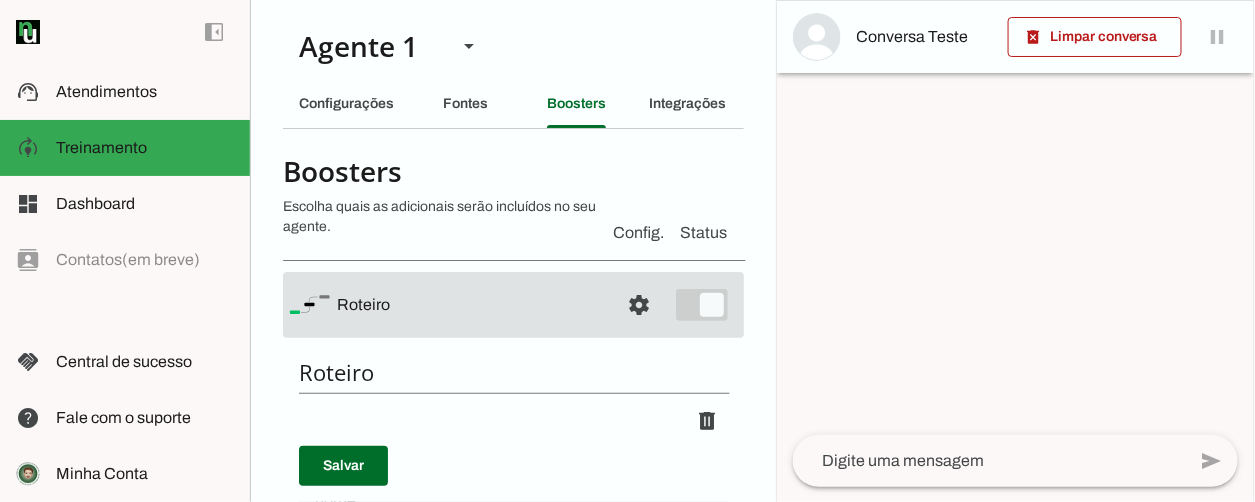 click at bounding box center (470, 305) 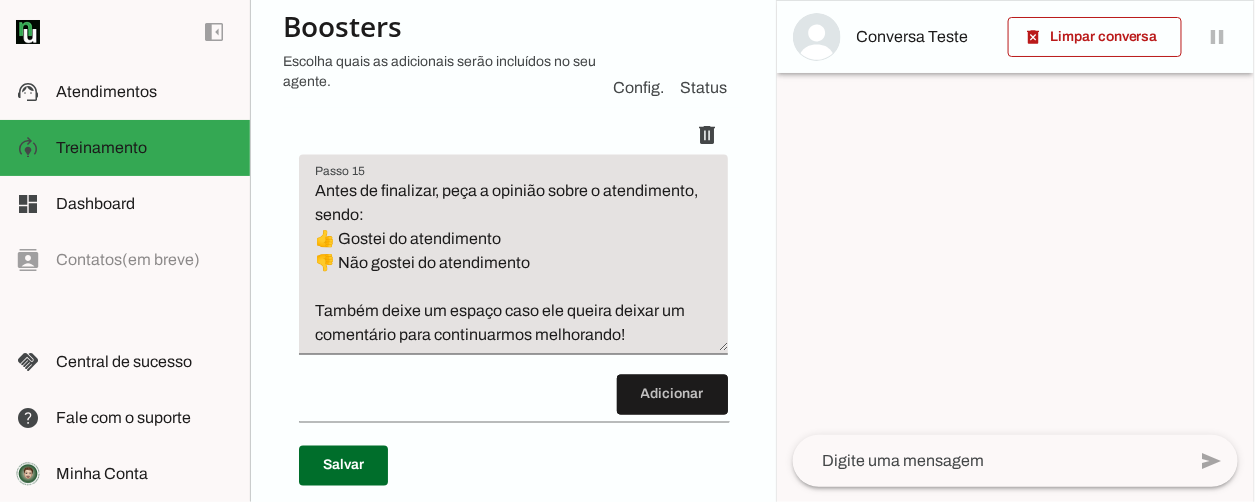 scroll, scrollTop: 3100, scrollLeft: 0, axis: vertical 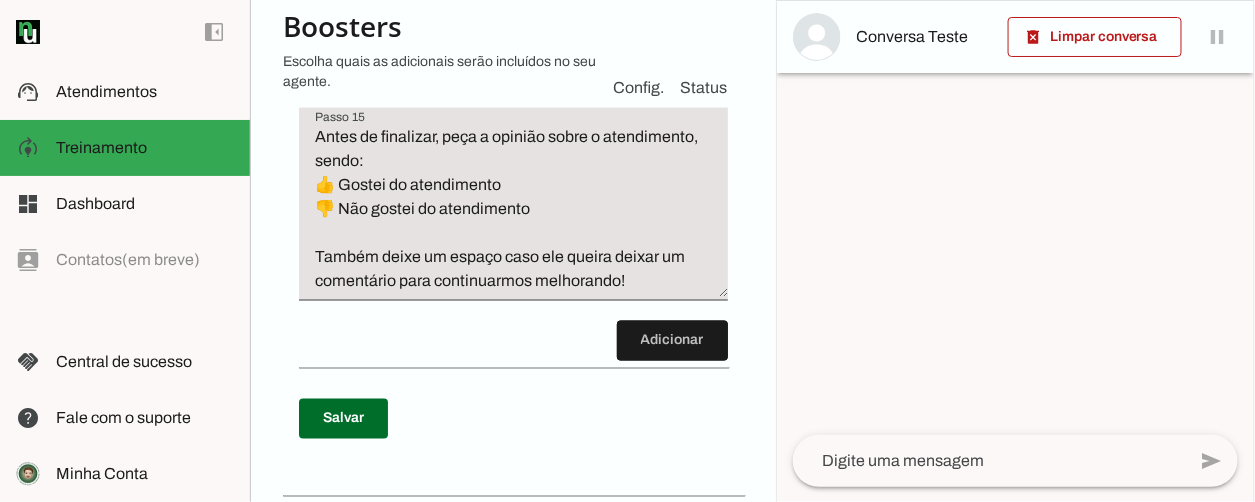 click at bounding box center (470, -2795) 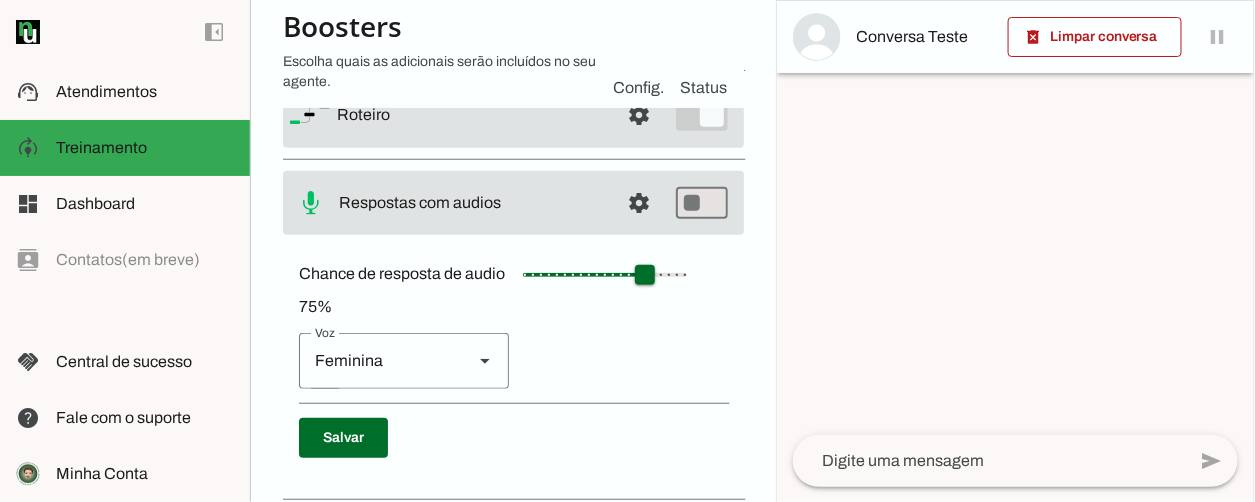 scroll, scrollTop: 195, scrollLeft: 0, axis: vertical 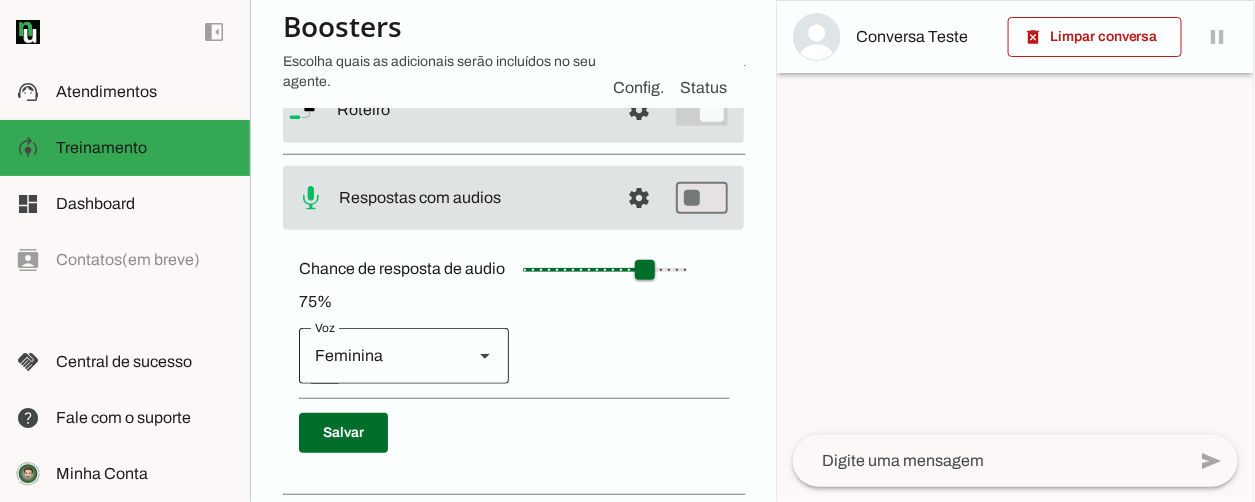 click on "Voz
Feminina" at bounding box center (404, 356) 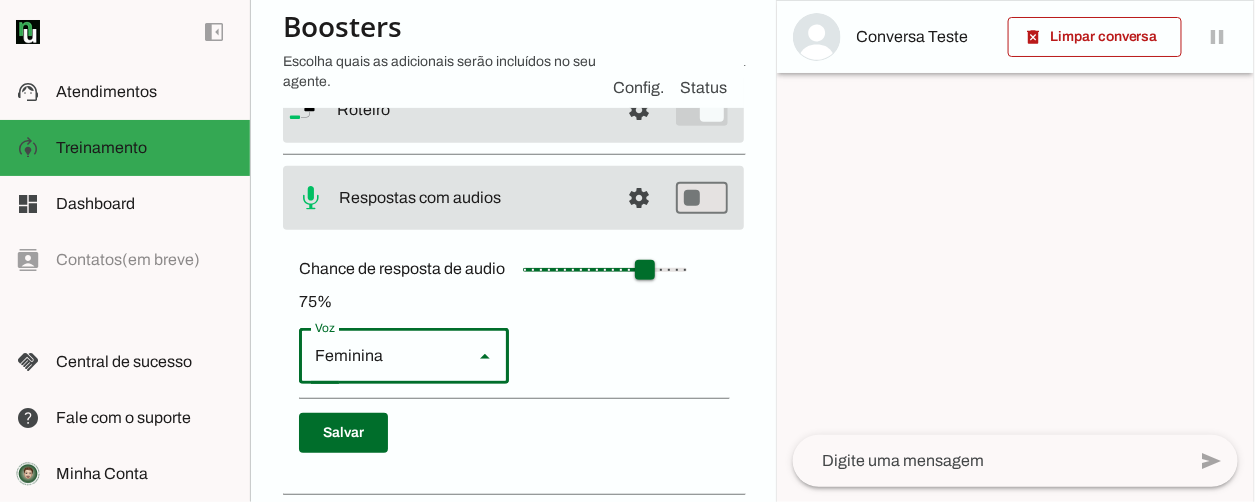 click on "Feminina
Masculina" at bounding box center [513, 356] 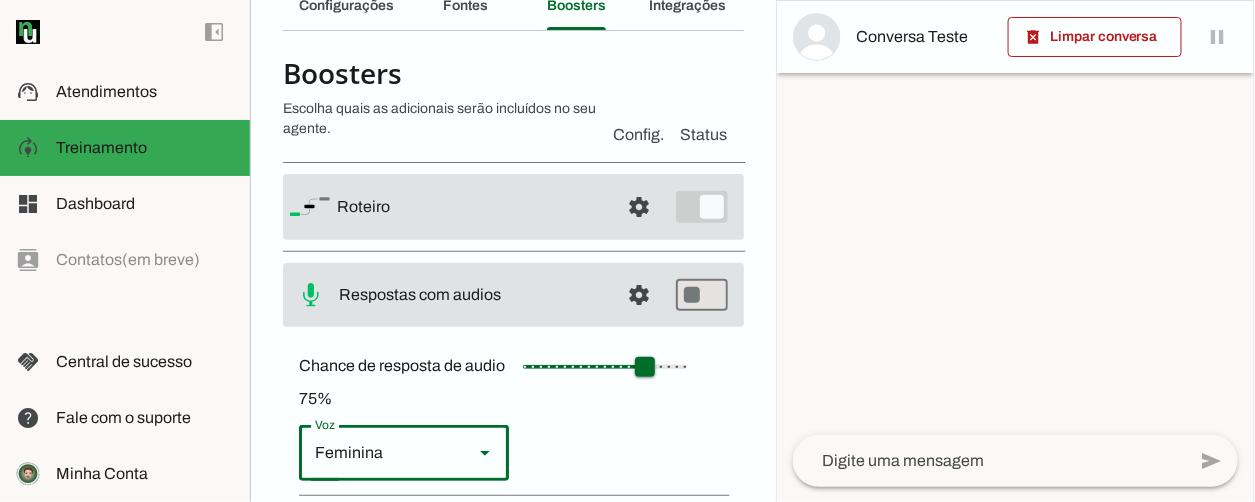 scroll, scrollTop: 95, scrollLeft: 0, axis: vertical 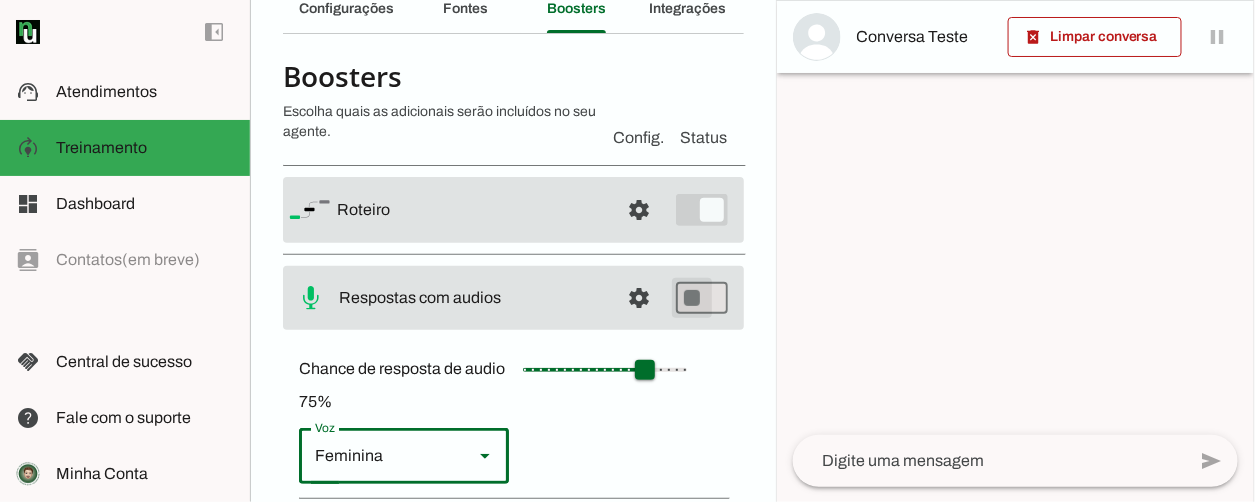 type on "on" 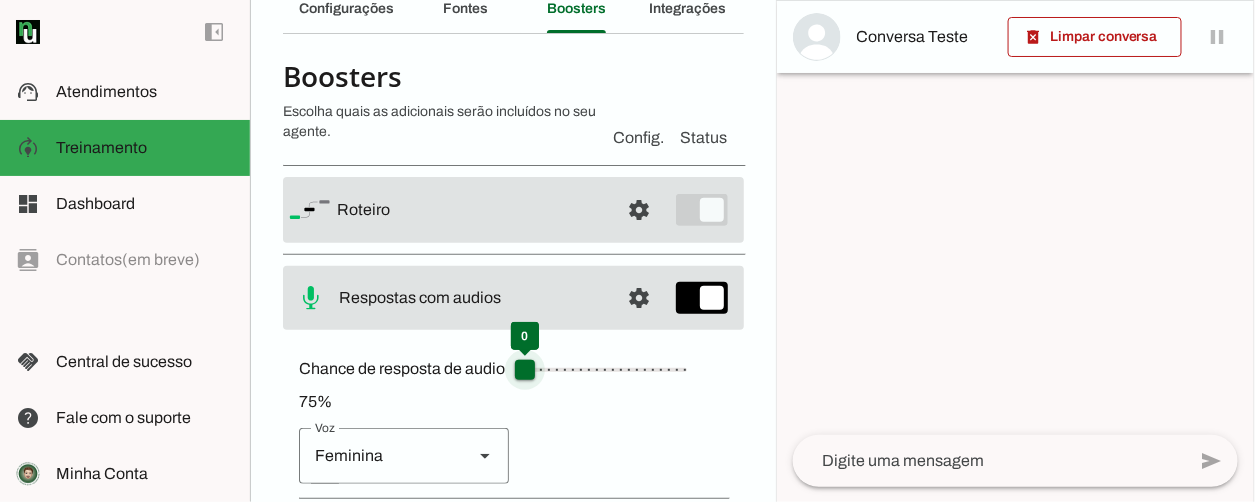 drag, startPoint x: 639, startPoint y: 327, endPoint x: 497, endPoint y: 327, distance: 142 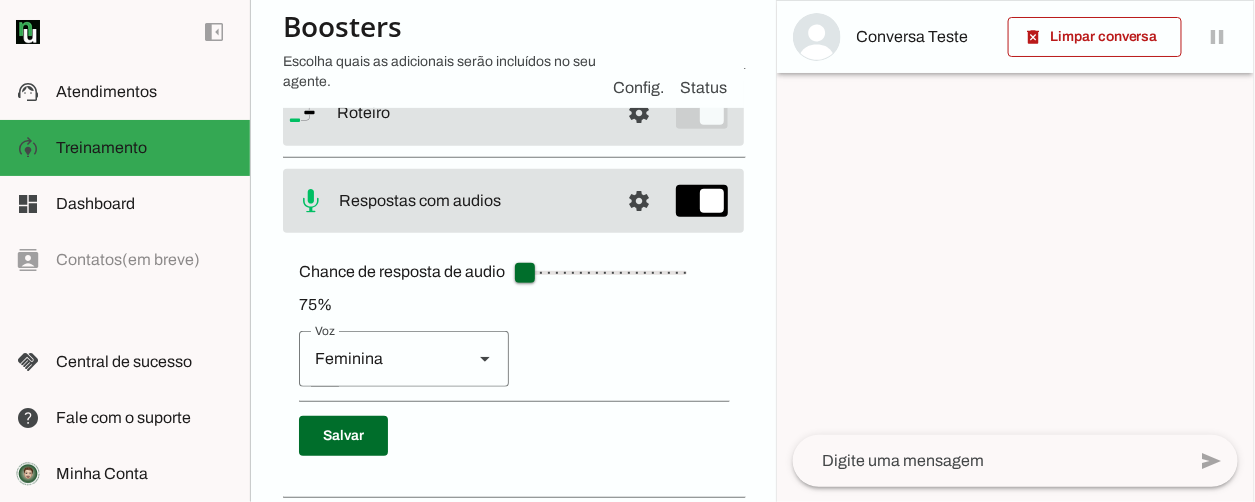 scroll, scrollTop: 195, scrollLeft: 0, axis: vertical 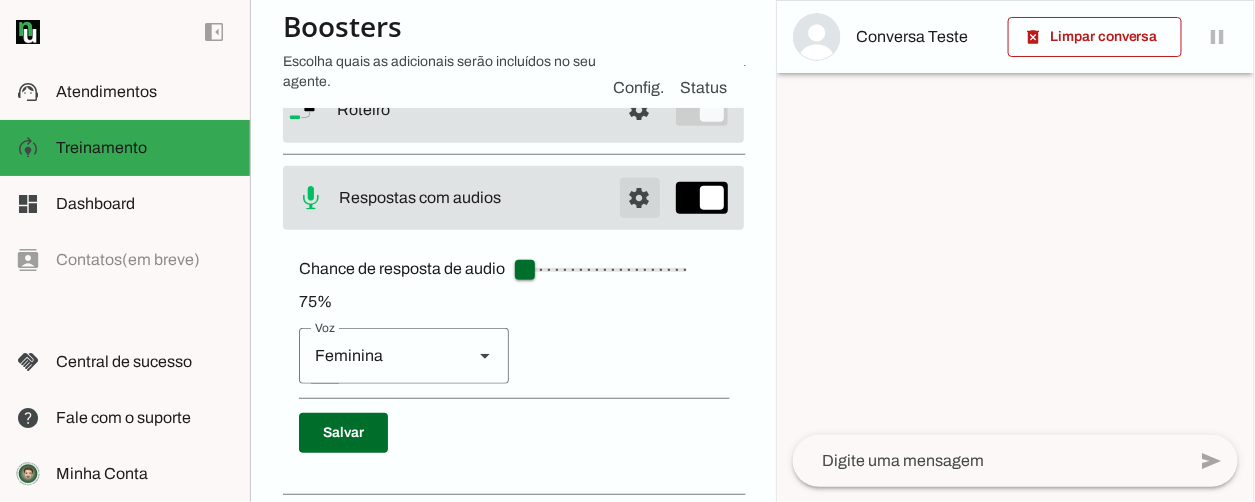 click at bounding box center [640, 110] 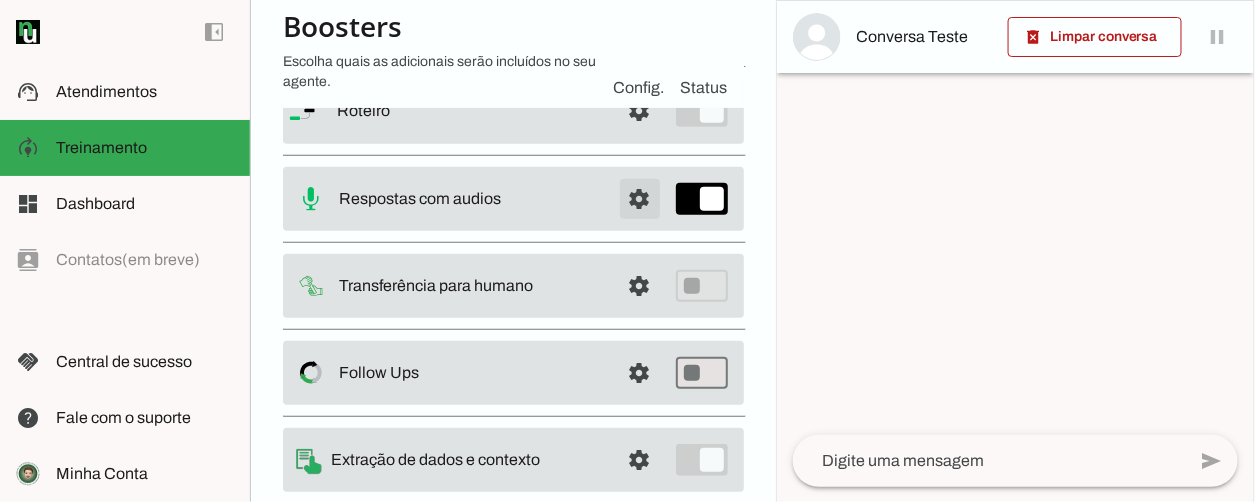 click at bounding box center (640, 111) 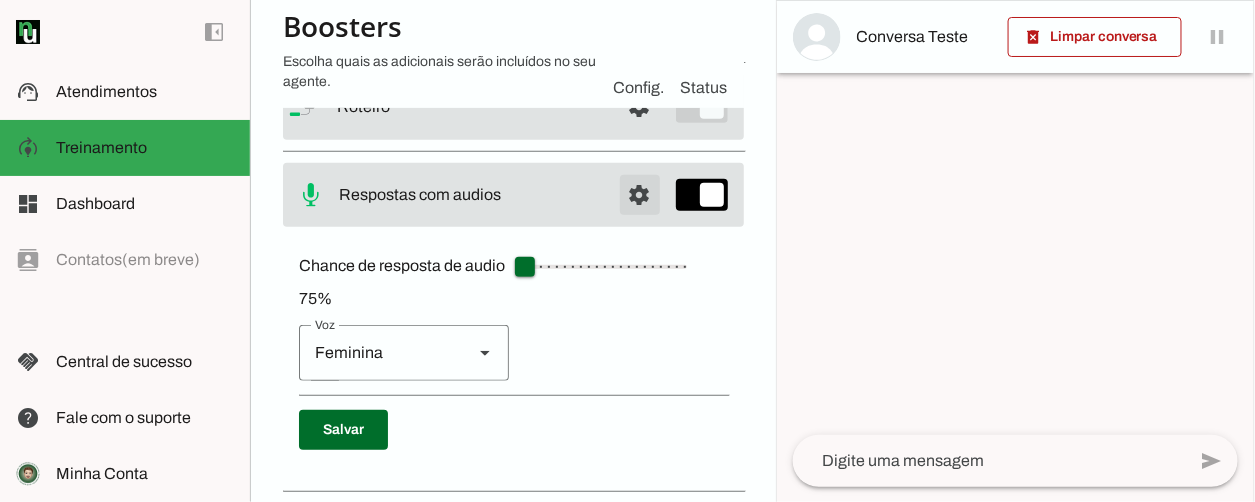 scroll, scrollTop: 195, scrollLeft: 0, axis: vertical 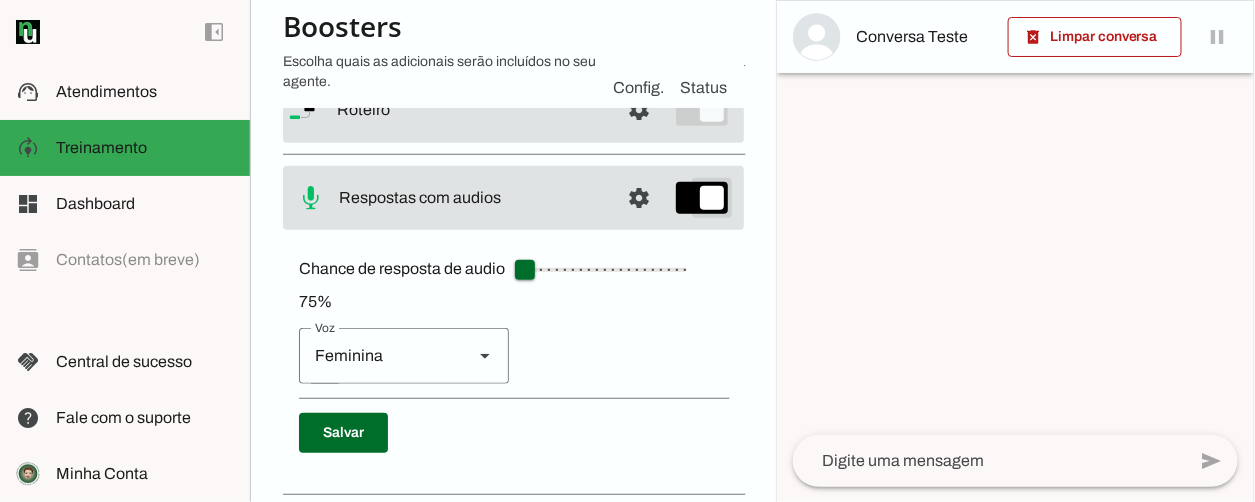 type on "***" 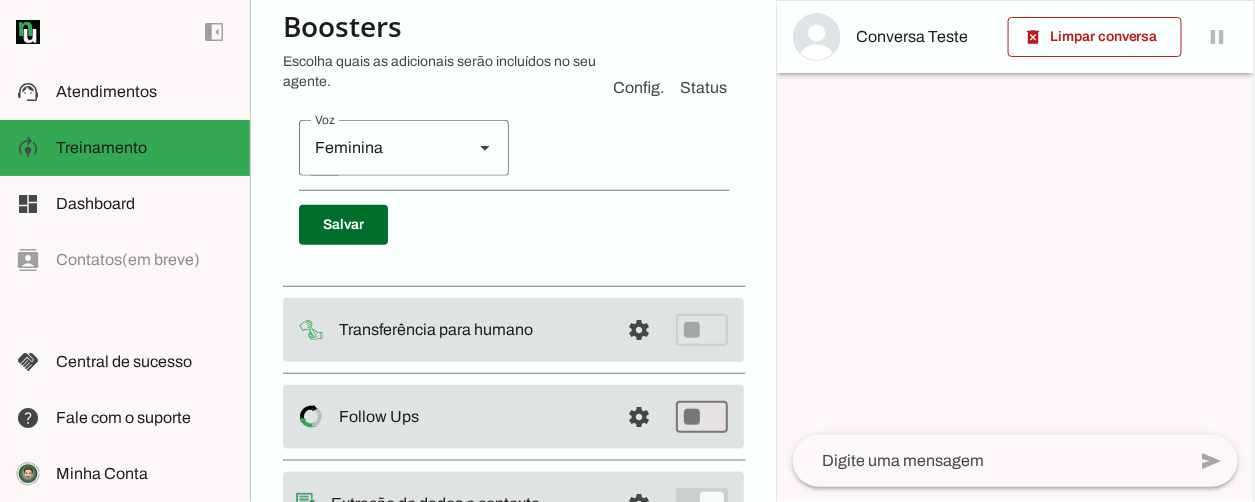 scroll, scrollTop: 421, scrollLeft: 0, axis: vertical 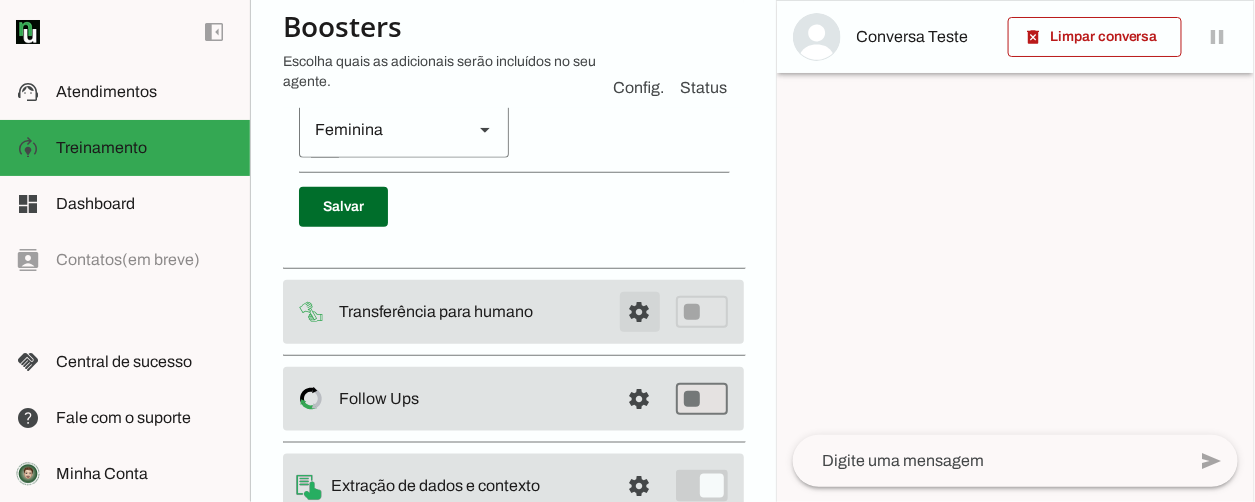 click at bounding box center [640, -116] 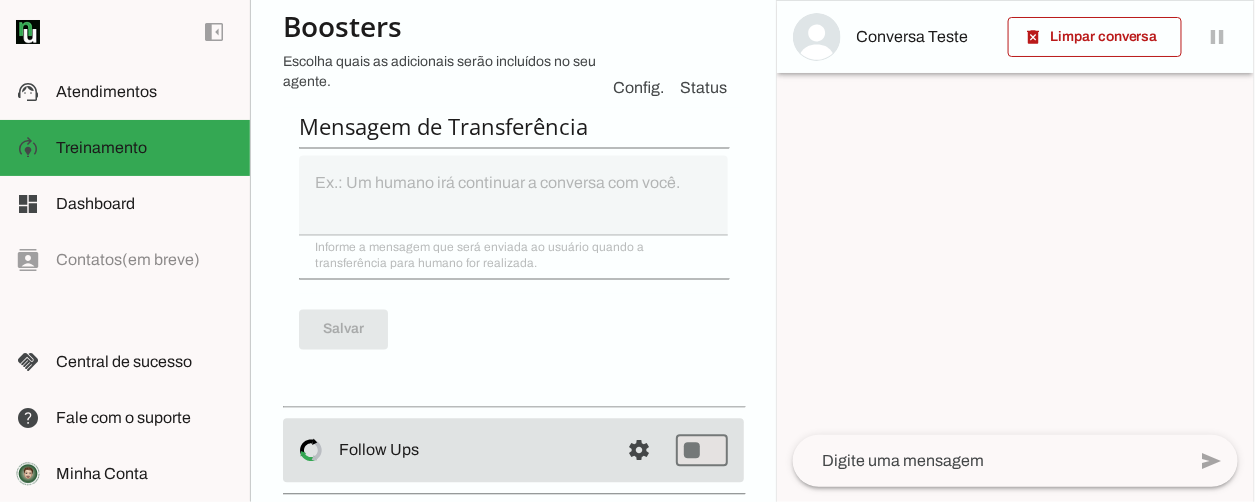 scroll, scrollTop: 1035, scrollLeft: 0, axis: vertical 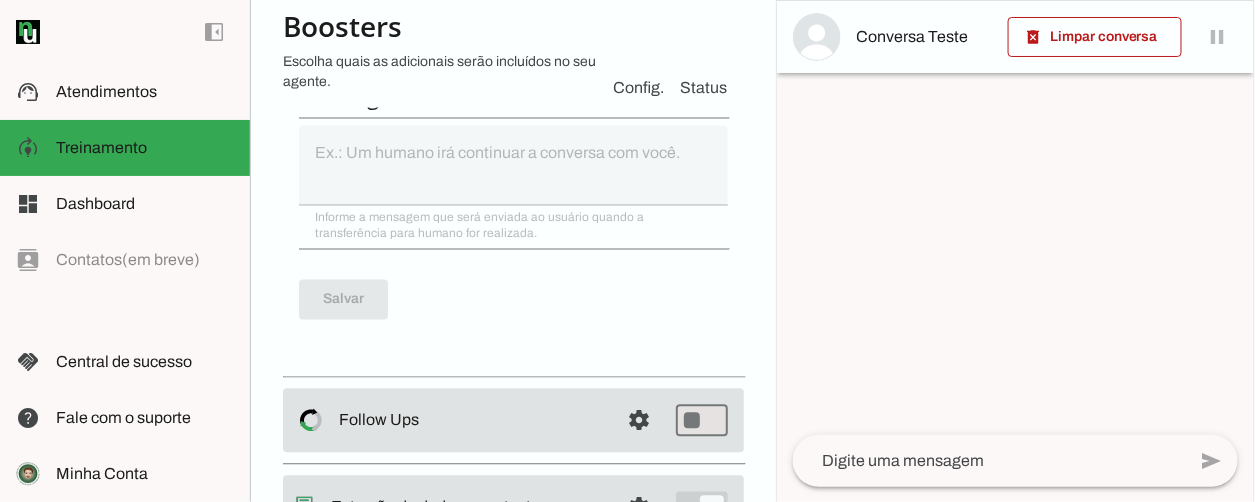 click at bounding box center [470, -730] 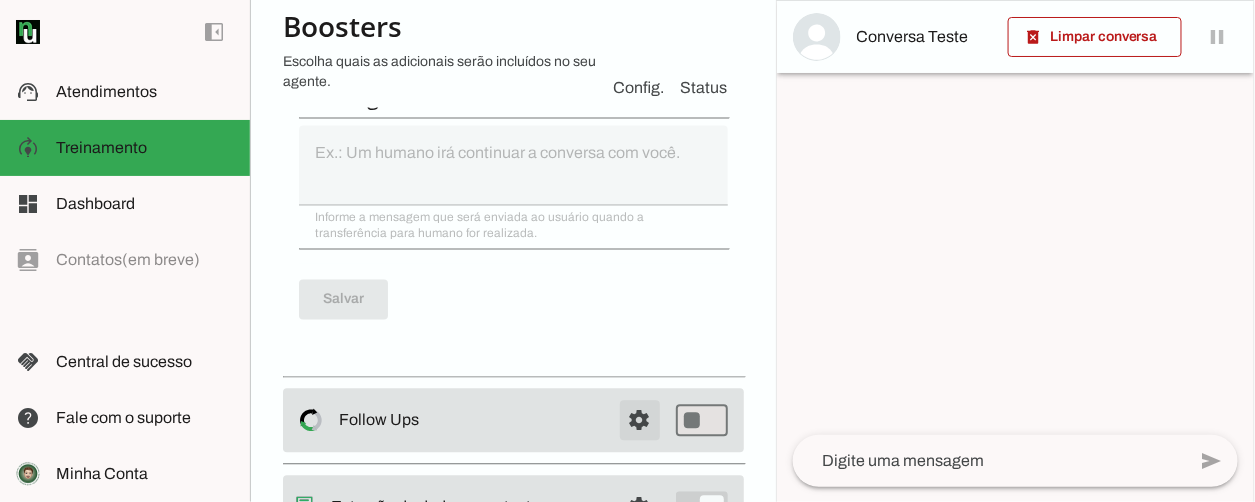 click at bounding box center [640, -730] 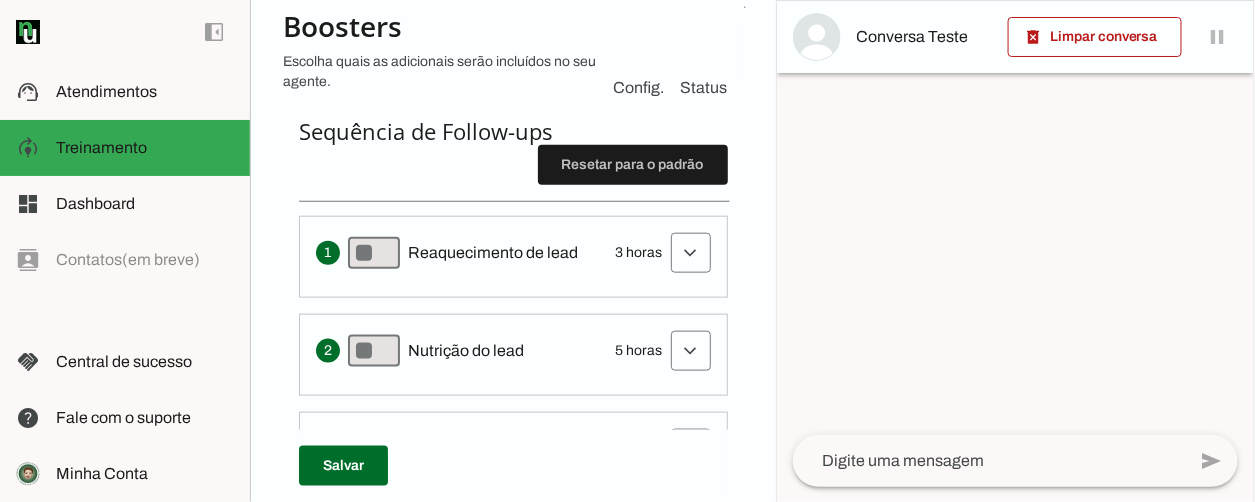 scroll, scrollTop: 501, scrollLeft: 0, axis: vertical 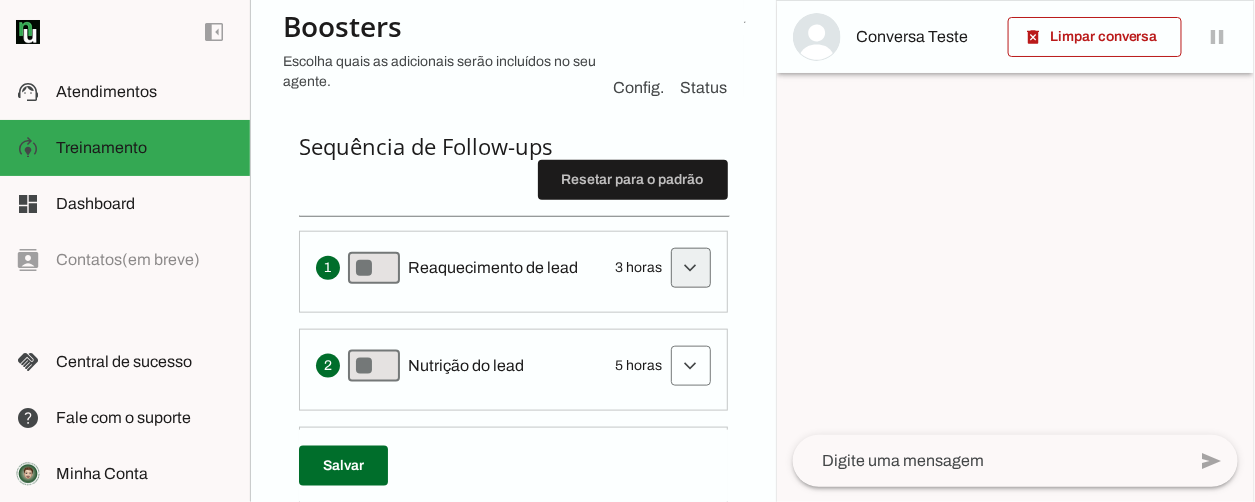 click at bounding box center (691, 268) 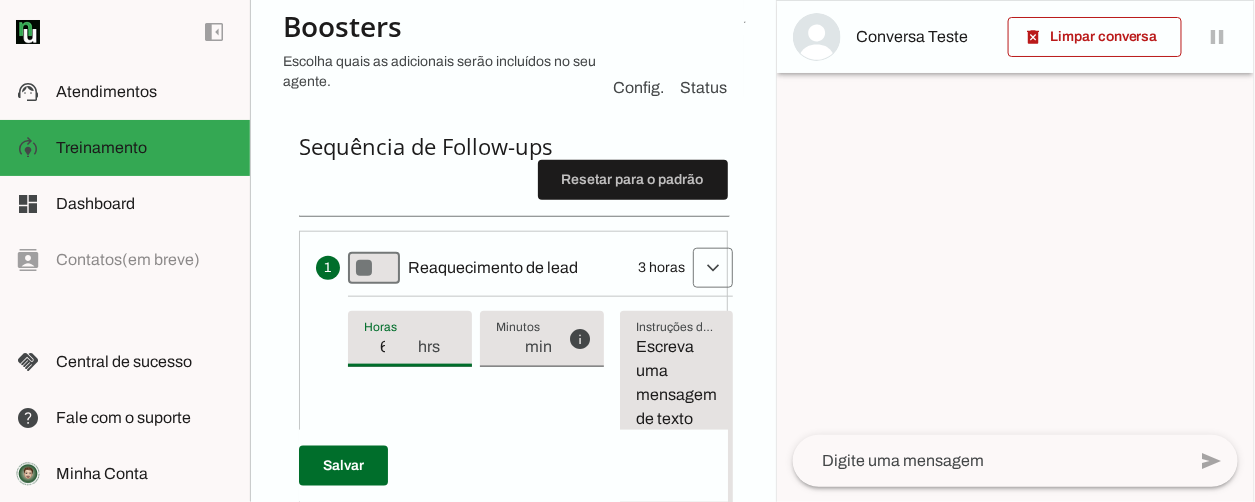 type on "66" 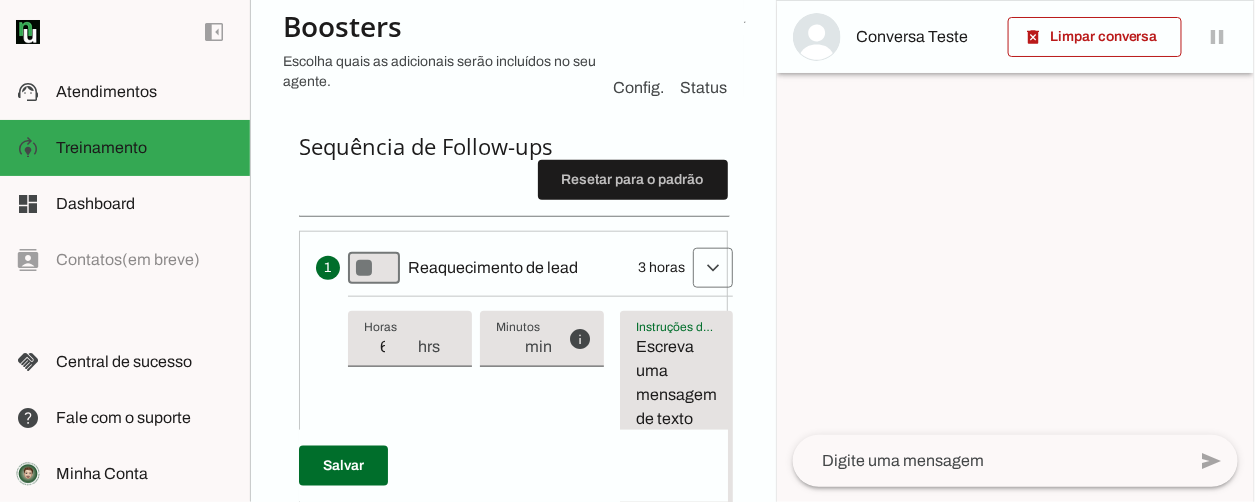 drag, startPoint x: 540, startPoint y: 252, endPoint x: 709, endPoint y: 331, distance: 186.55295 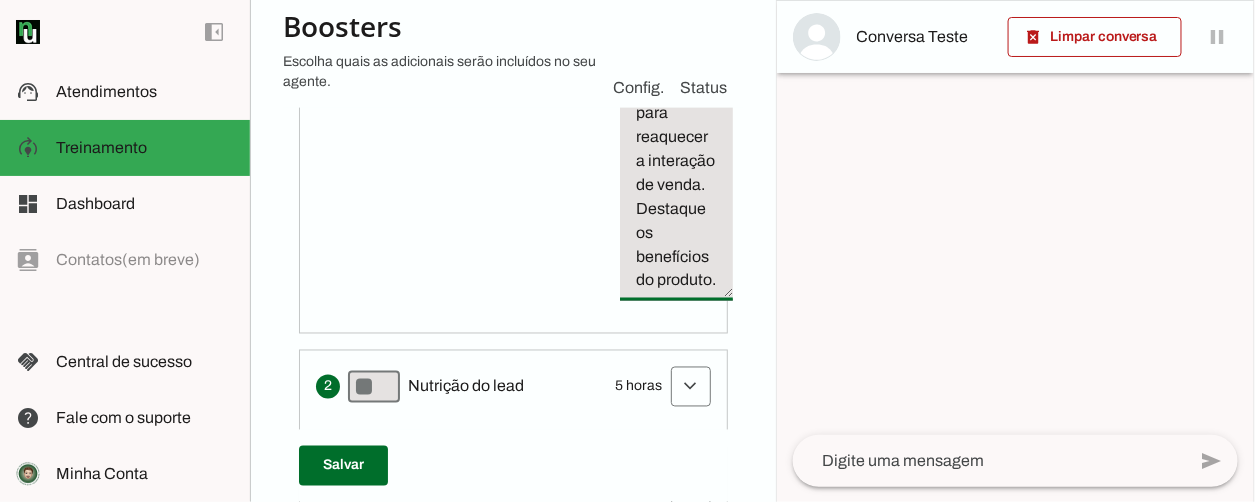 scroll, scrollTop: 888, scrollLeft: 0, axis: vertical 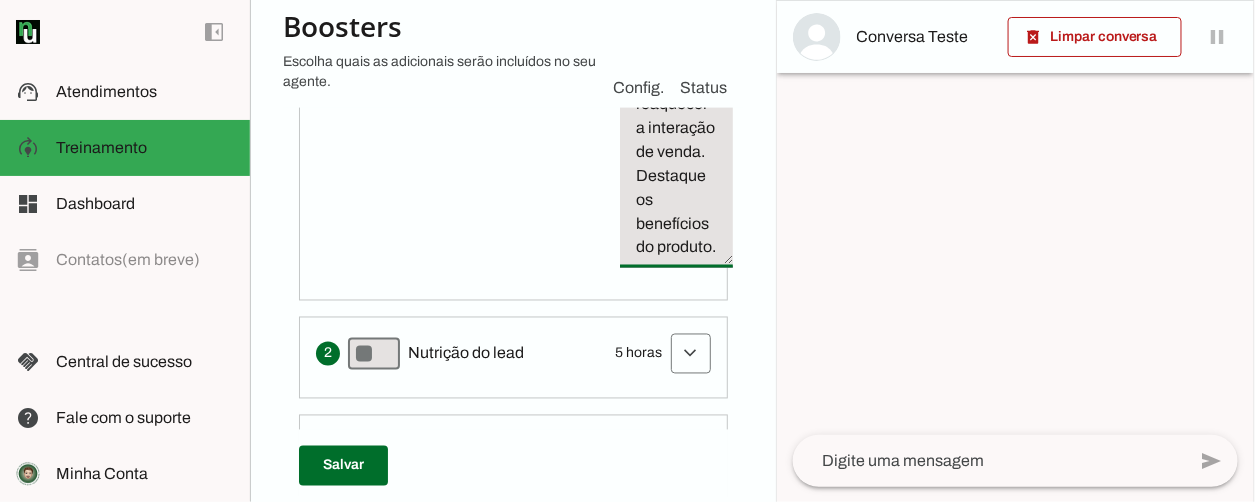 click at bounding box center [640, -583] 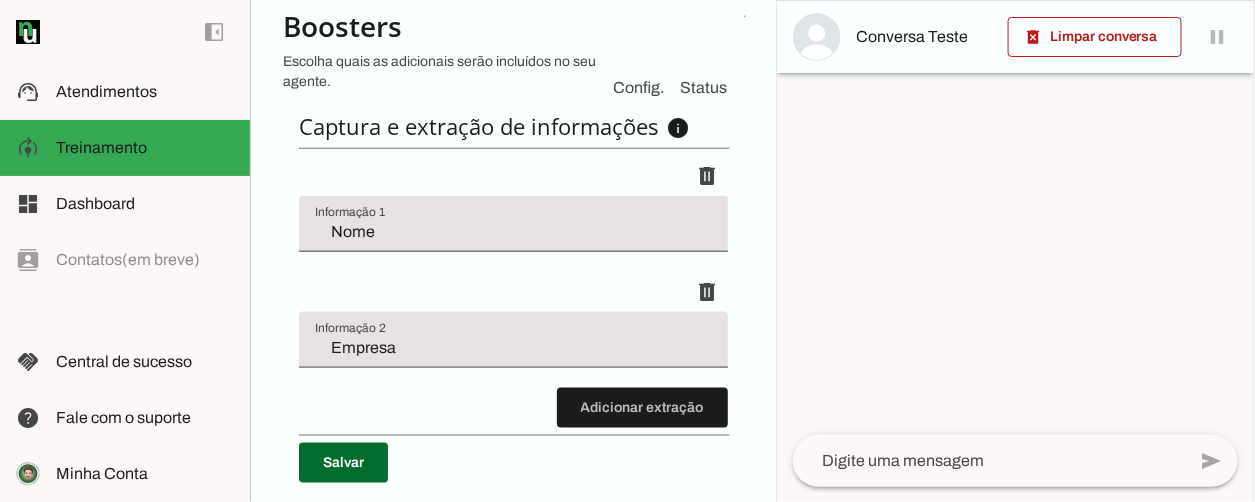 scroll, scrollTop: 598, scrollLeft: 0, axis: vertical 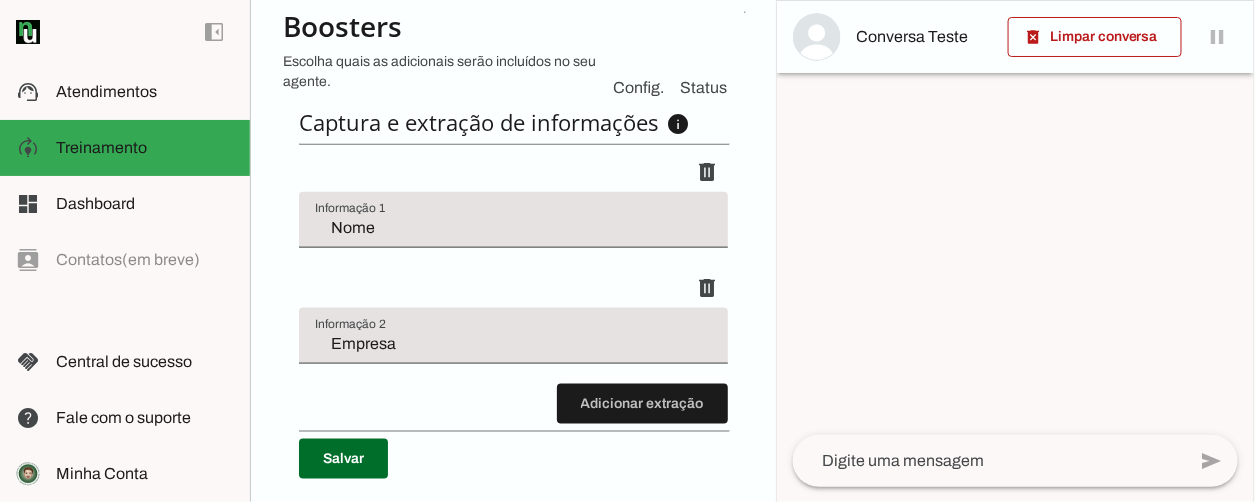 type on "on" 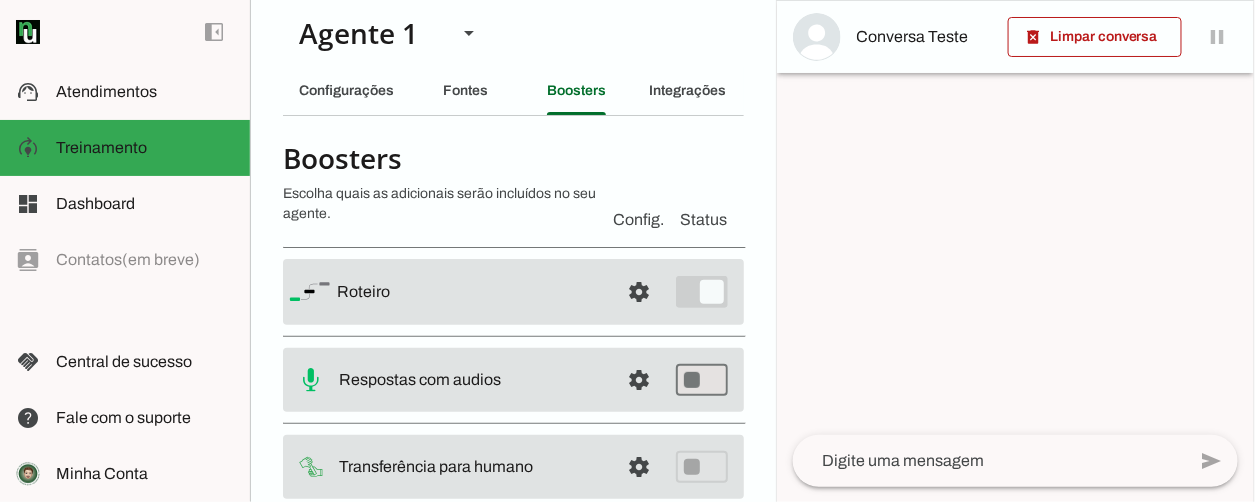 scroll, scrollTop: 0, scrollLeft: 0, axis: both 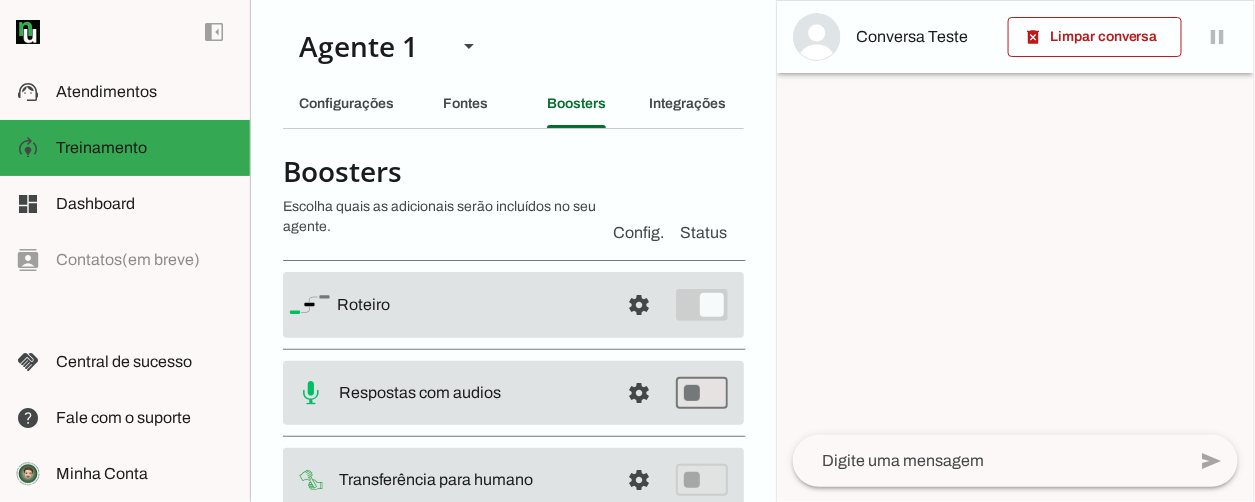 click at bounding box center [470, 305] 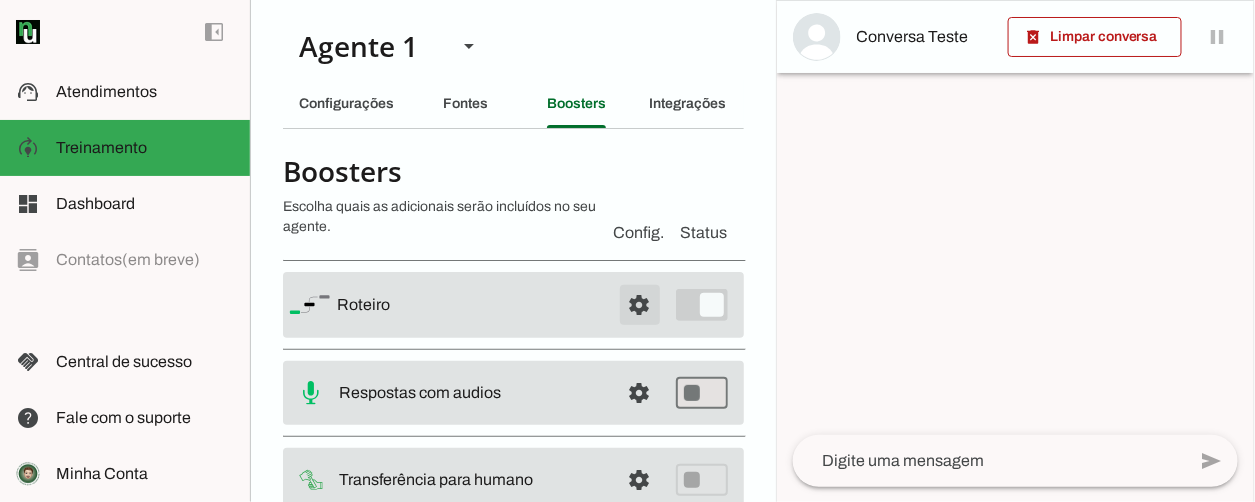 click at bounding box center [640, 305] 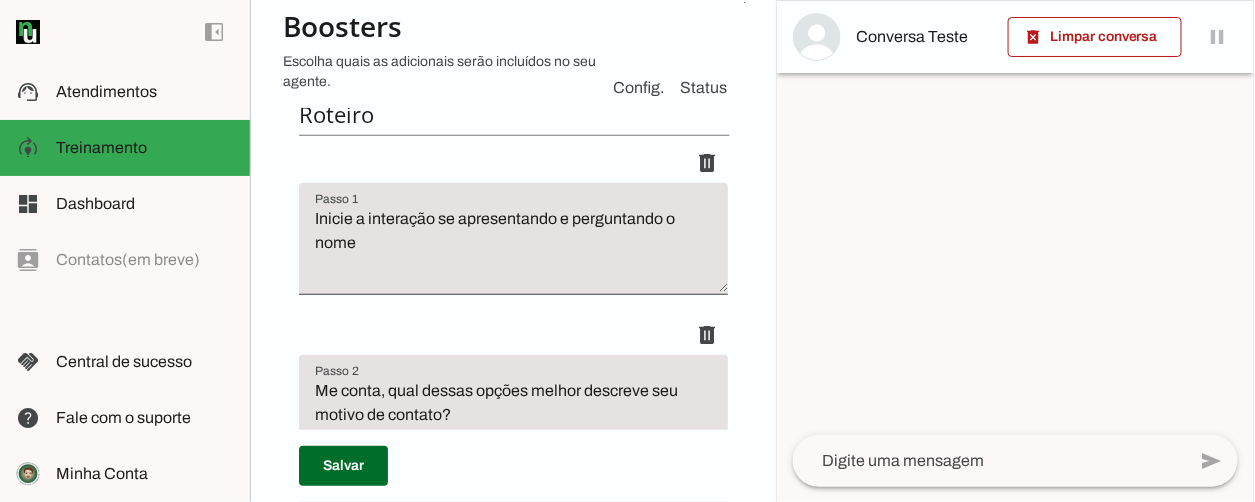 scroll, scrollTop: 300, scrollLeft: 0, axis: vertical 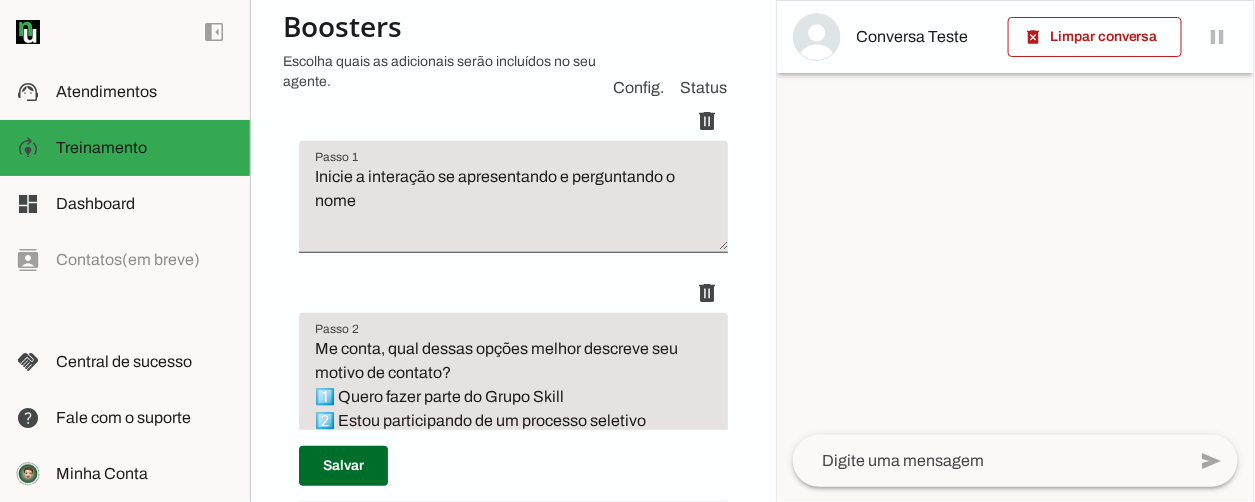 click on "Me conta, qual dessas opções melhor descreve seu motivo de contato?
1️⃣ Quero fazer parte do Grupo Skill
2️⃣ Estou participando de um processo seletivo
3️⃣ Sou colaborador(a) e preciso de suporte
4️⃣ Sou cliente ou parceiro e desejo falar com o time de Gestão & Gente
5️⃣ Outros assuntos" at bounding box center (513, 433) 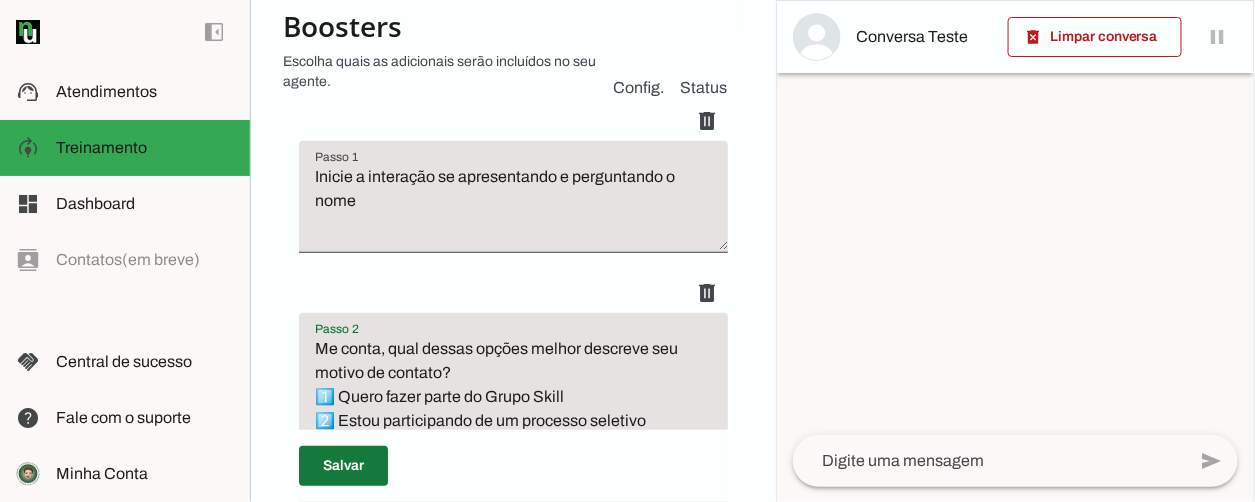 type on "Me conta, qual dessas opções melhor descreve seu motivo de contato?
1️⃣ Quero fazer parte do Grupo Skill
2️⃣ Estou participando de um processo seletivo
3️⃣ Sou colaborador(a) e preciso de suporte
4️⃣ Sou cliente, fornecedor ou parceiro e desejo falar com o time de Gestão & Gente
5️⃣ Outros assuntos" 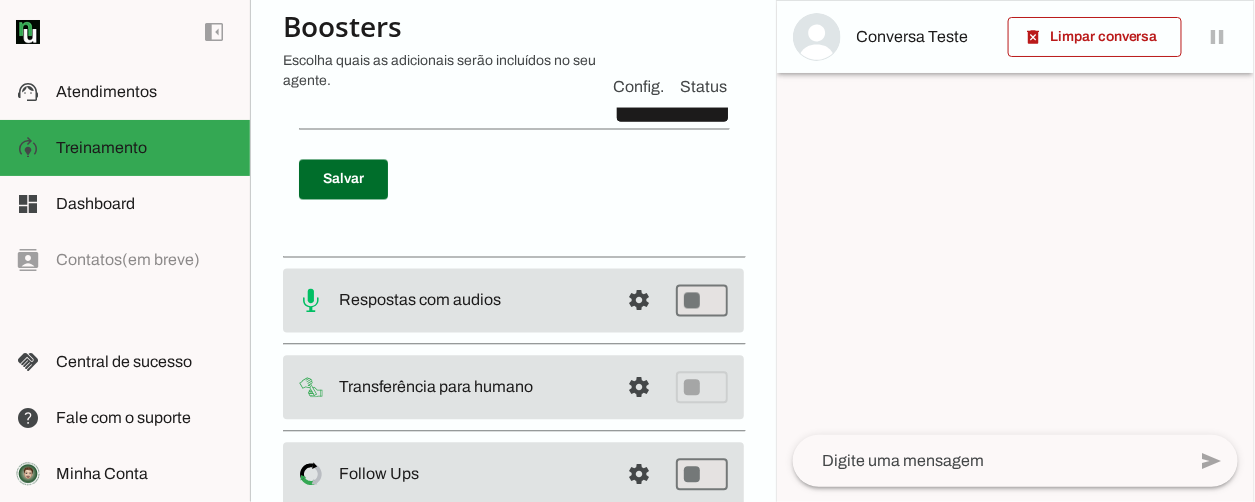 scroll, scrollTop: 3594, scrollLeft: 0, axis: vertical 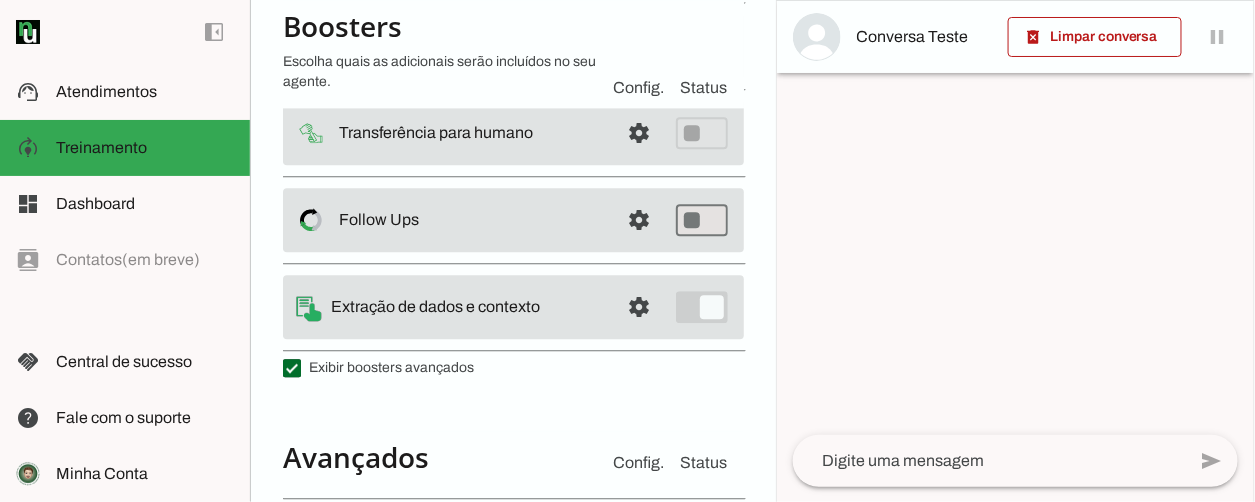 click at bounding box center (640, 542) 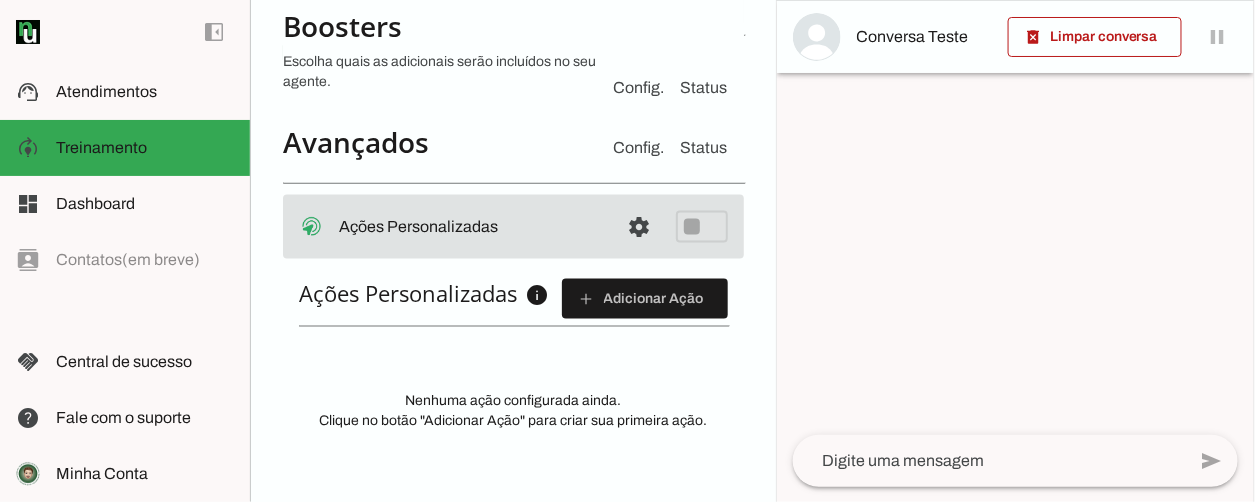 scroll, scrollTop: 664, scrollLeft: 0, axis: vertical 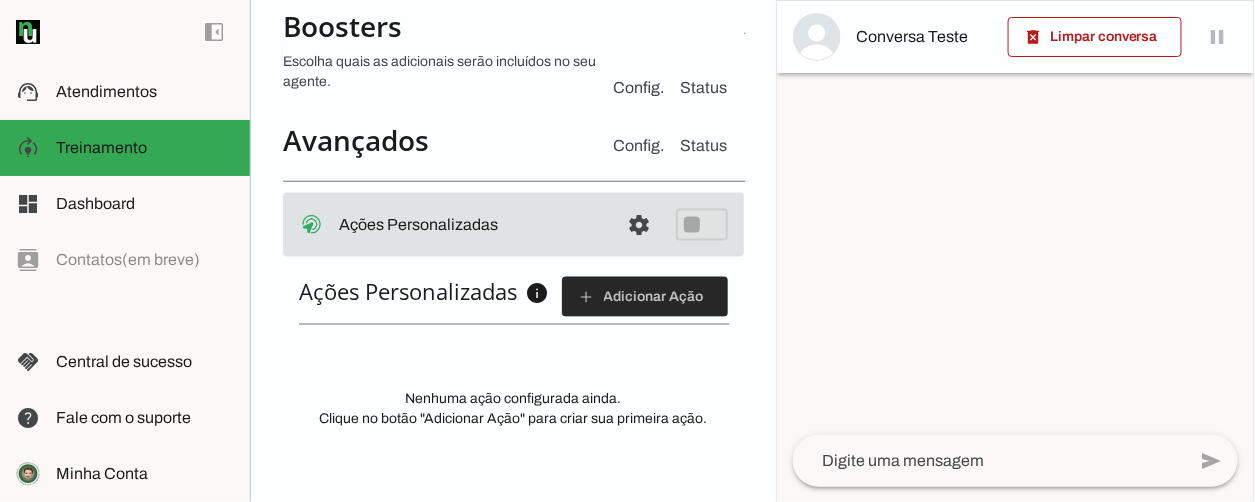 click at bounding box center [645, 297] 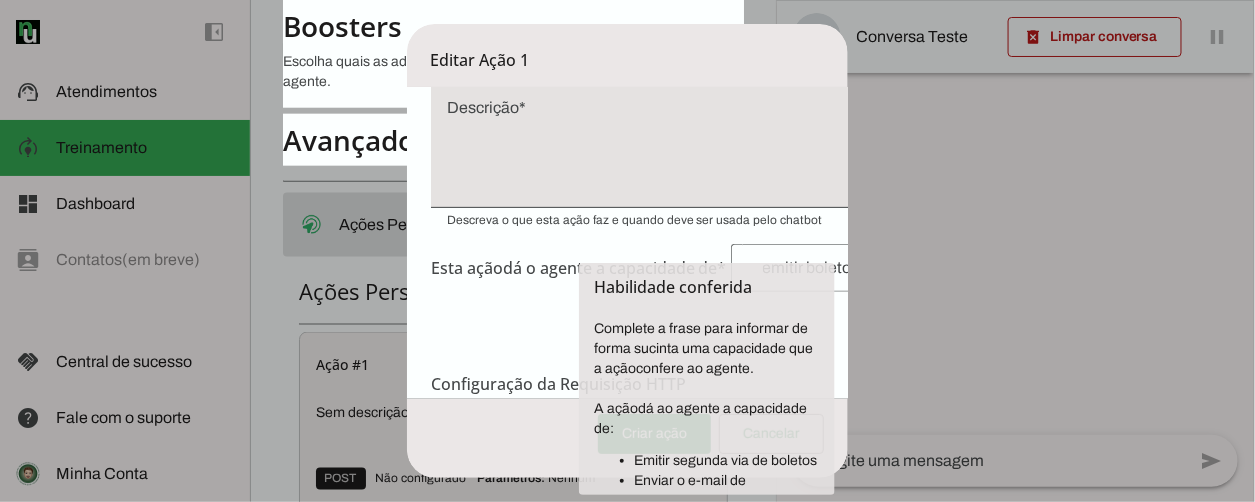 scroll, scrollTop: 300, scrollLeft: 0, axis: vertical 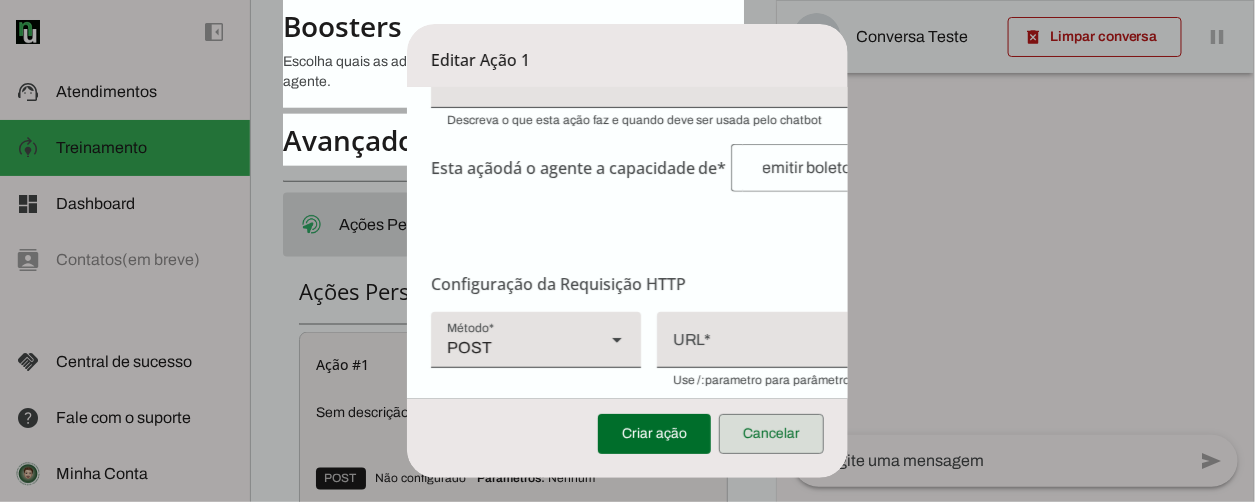 click at bounding box center [771, 434] 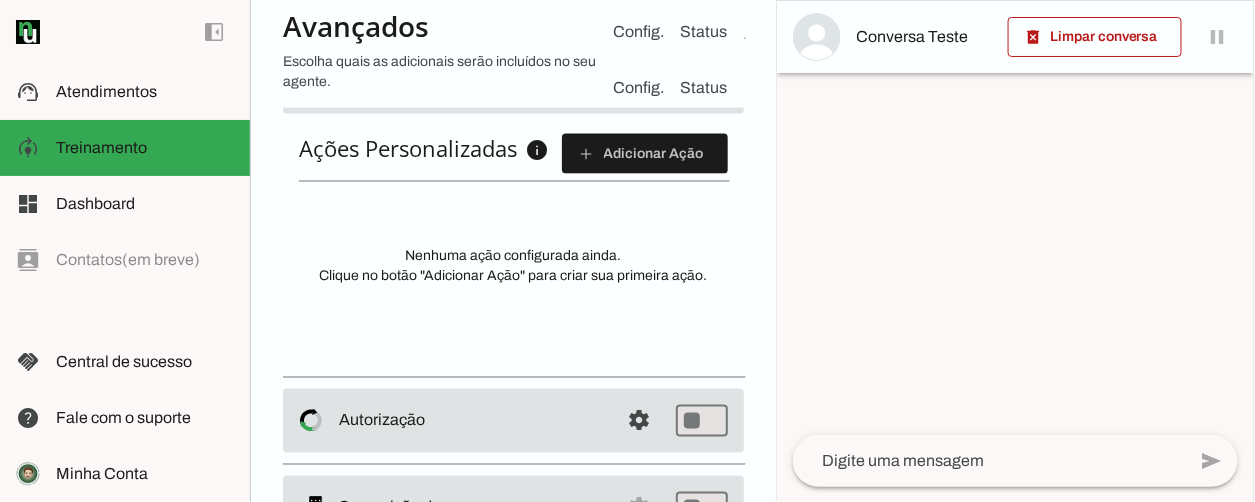 scroll, scrollTop: 807, scrollLeft: 0, axis: vertical 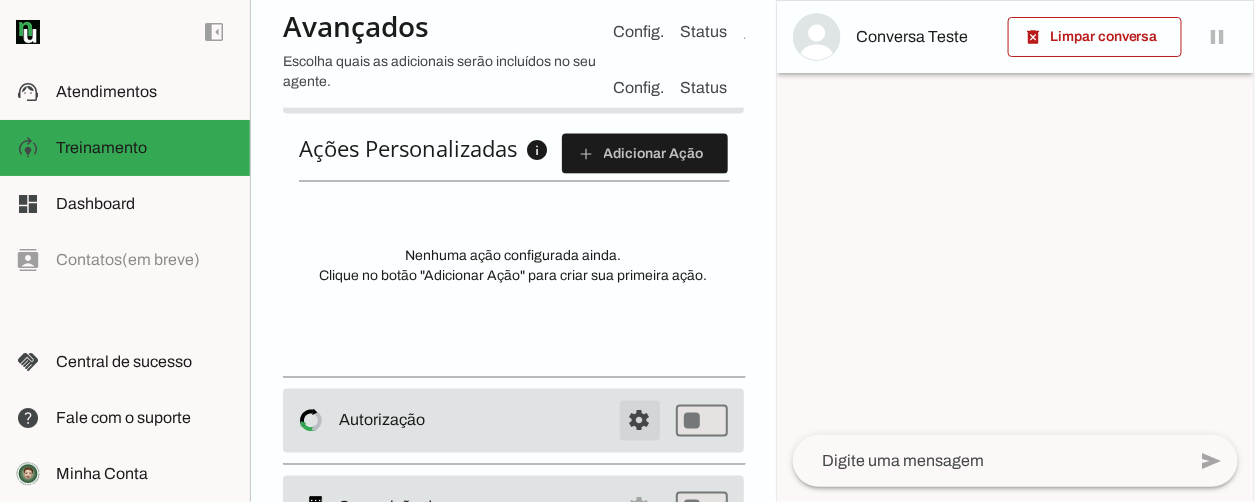 click at bounding box center (640, 82) 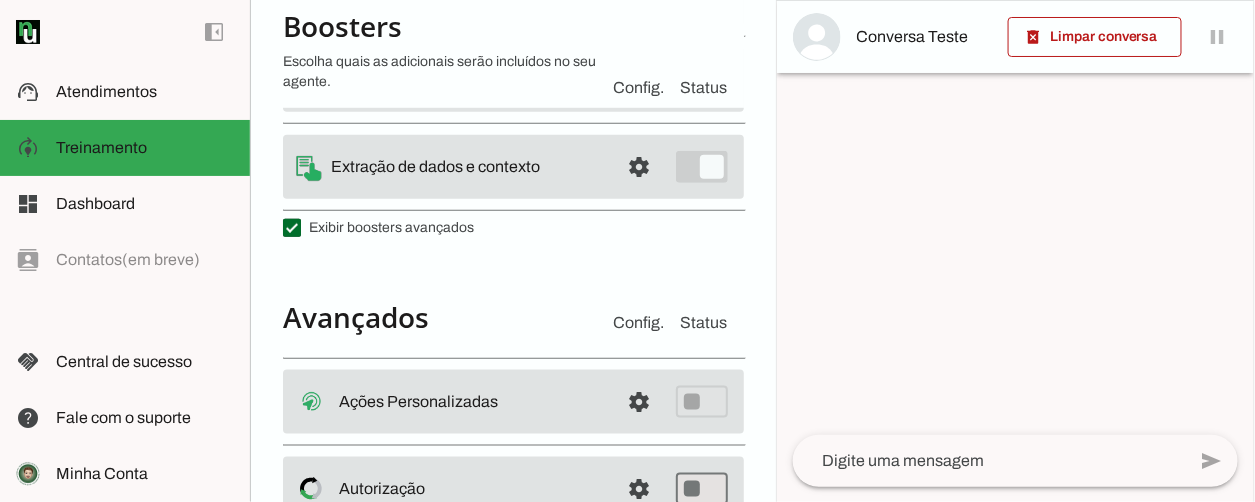 scroll, scrollTop: 0, scrollLeft: 0, axis: both 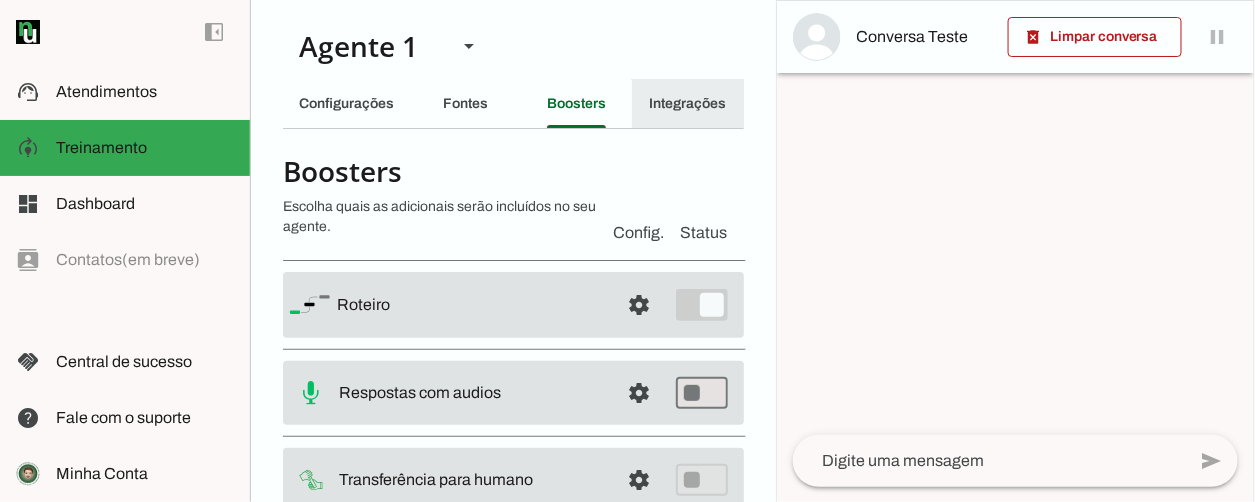 click on "Integrações" 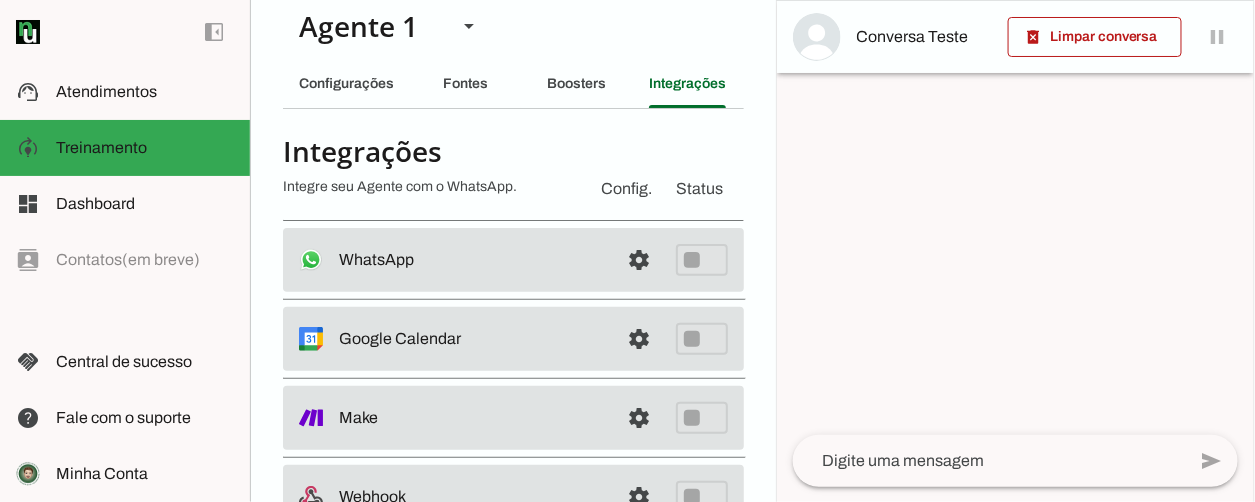 scroll, scrollTop: 64, scrollLeft: 0, axis: vertical 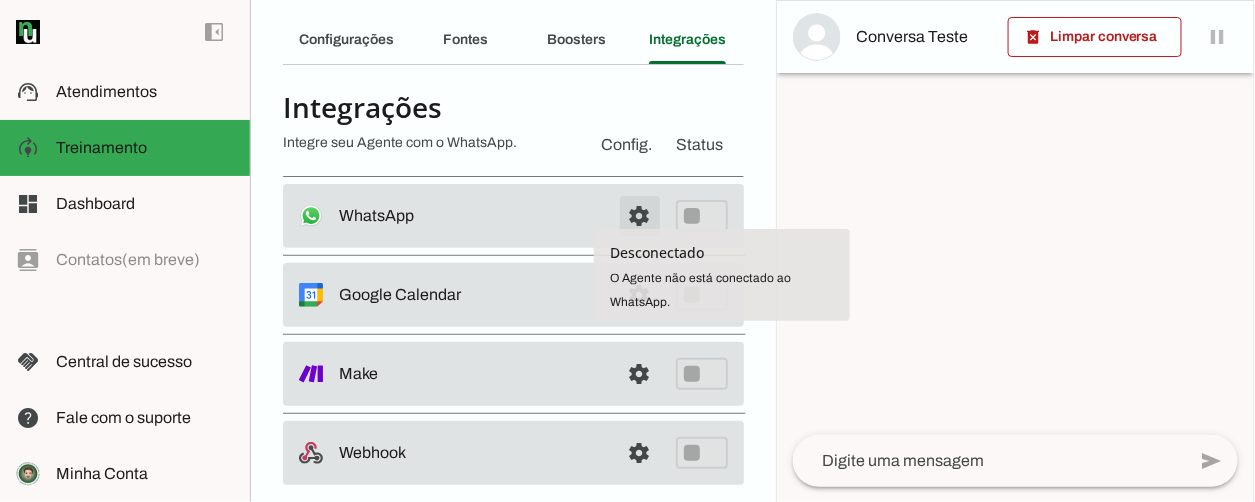 click at bounding box center (640, 216) 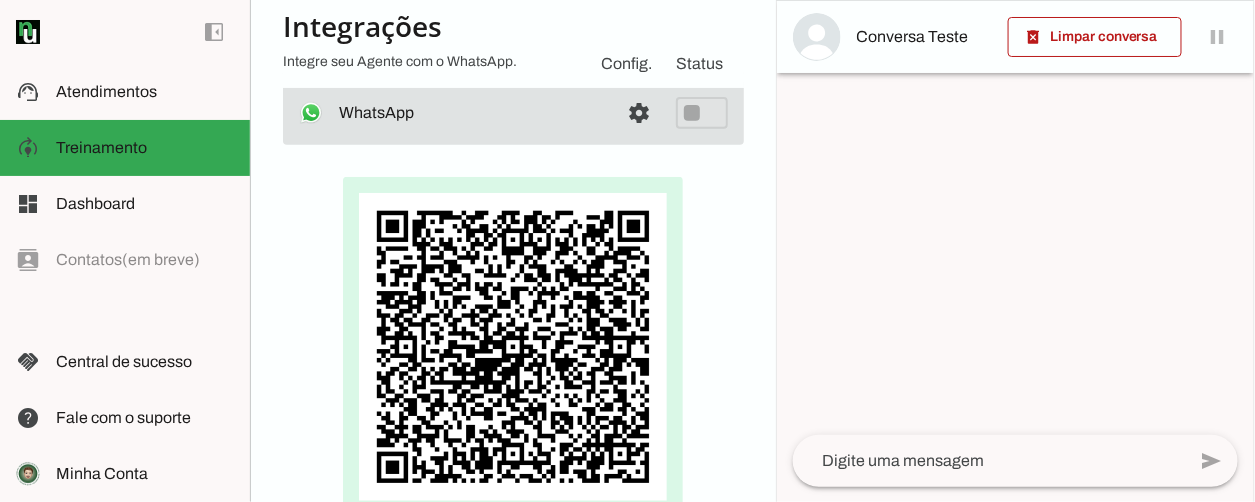 scroll, scrollTop: 164, scrollLeft: 0, axis: vertical 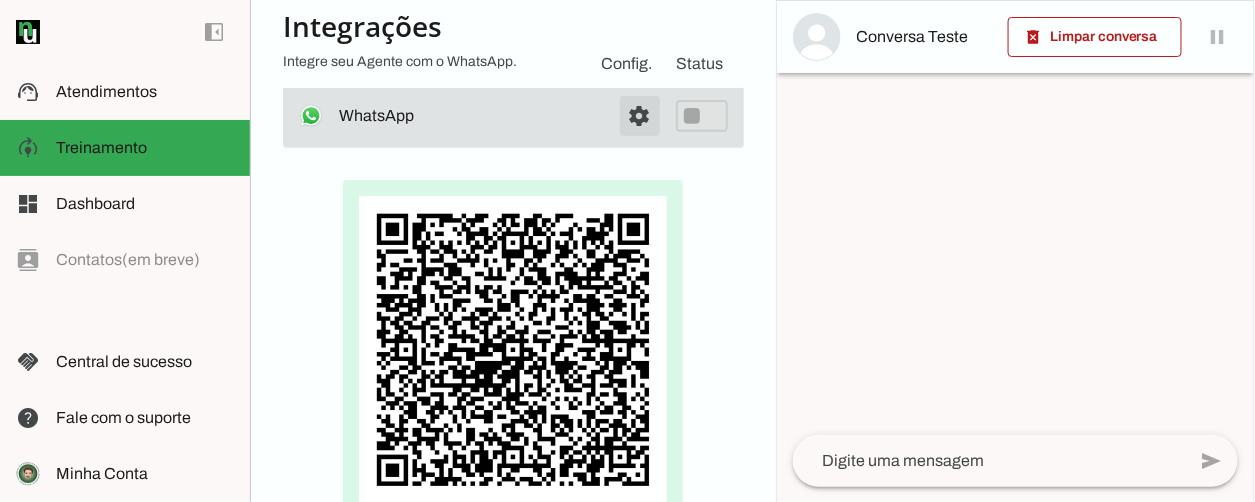 click at bounding box center (640, 116) 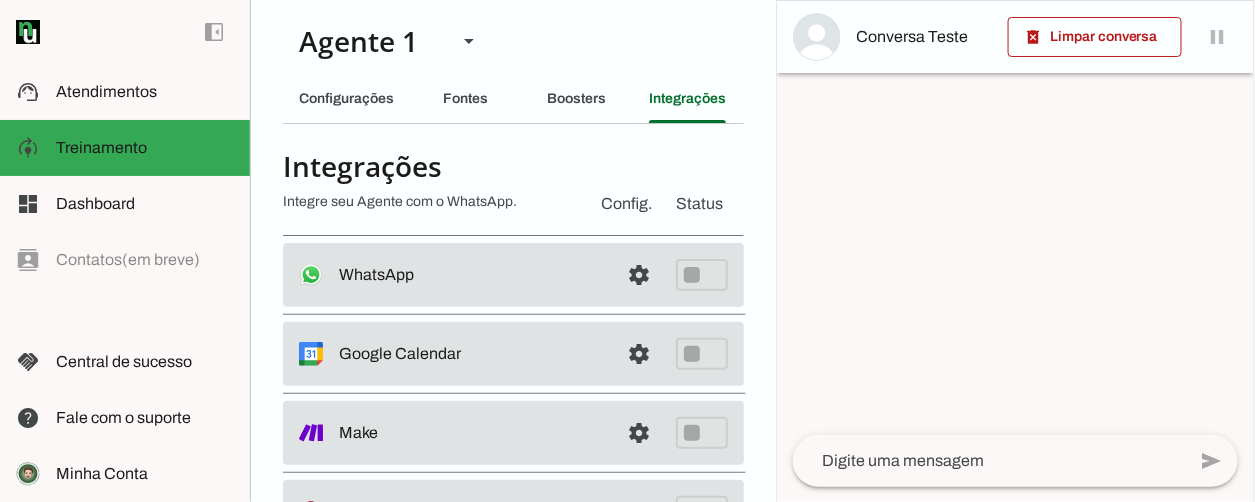 scroll, scrollTop: 0, scrollLeft: 0, axis: both 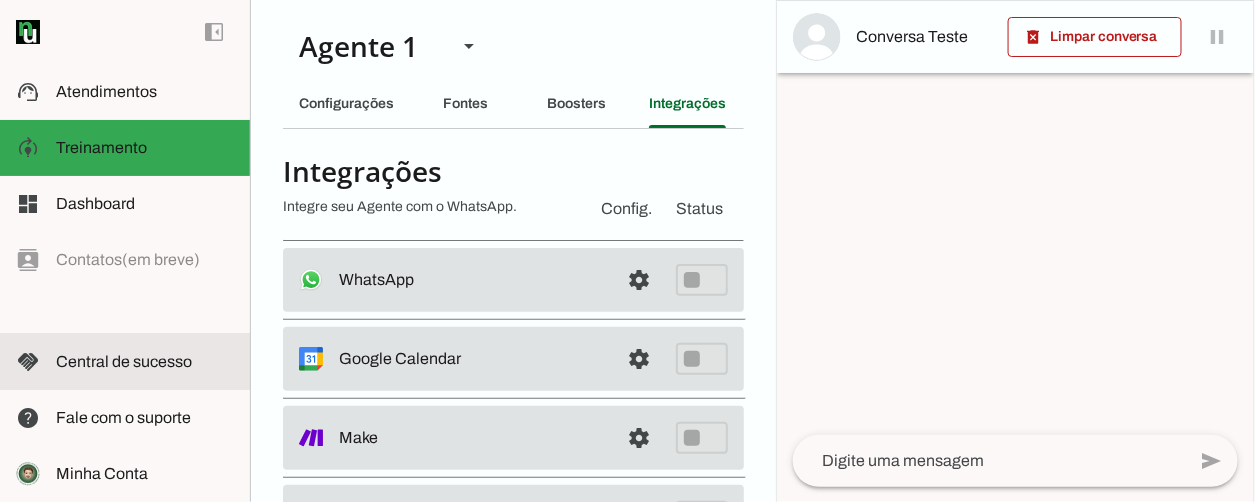 click on "Central de sucesso" 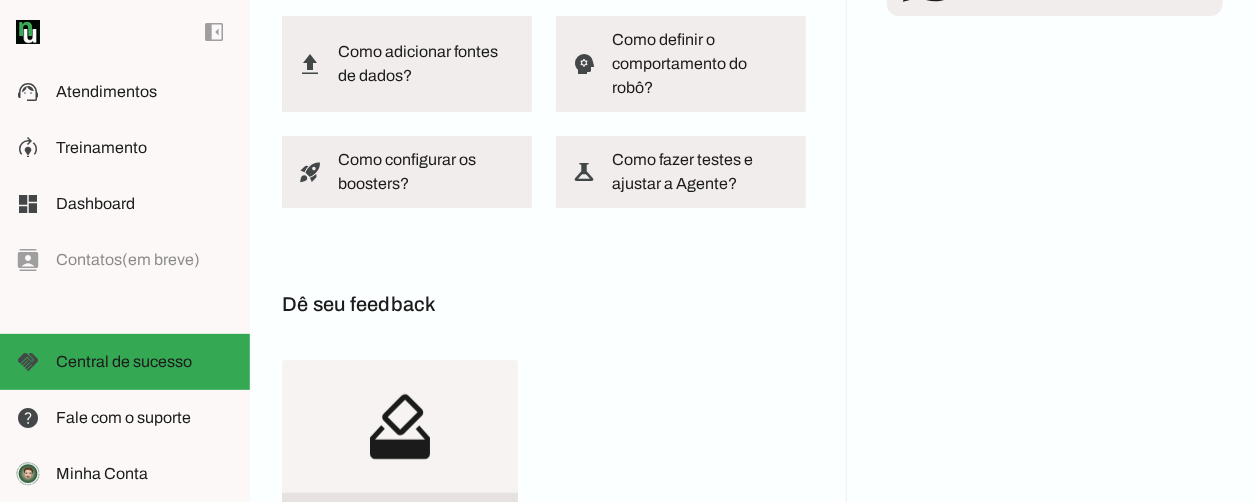 scroll, scrollTop: 200, scrollLeft: 0, axis: vertical 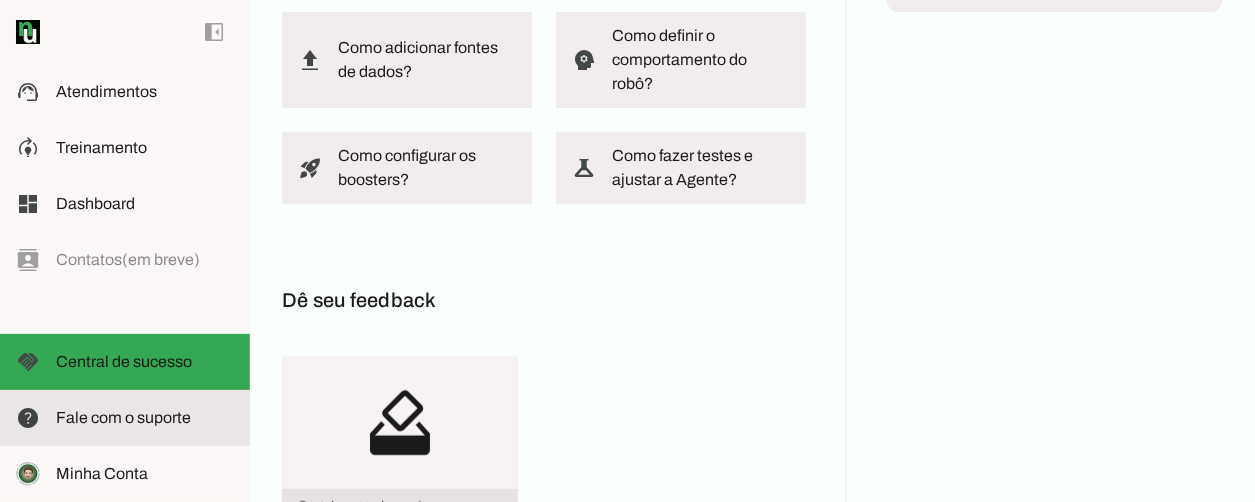 click on "Fale com o suporte" 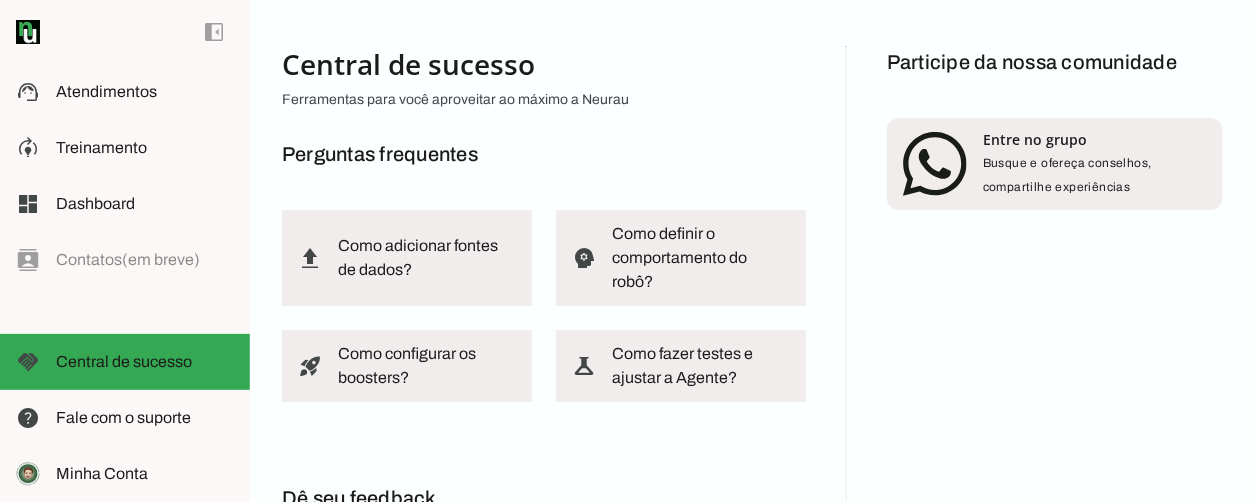 scroll, scrollTop: 0, scrollLeft: 0, axis: both 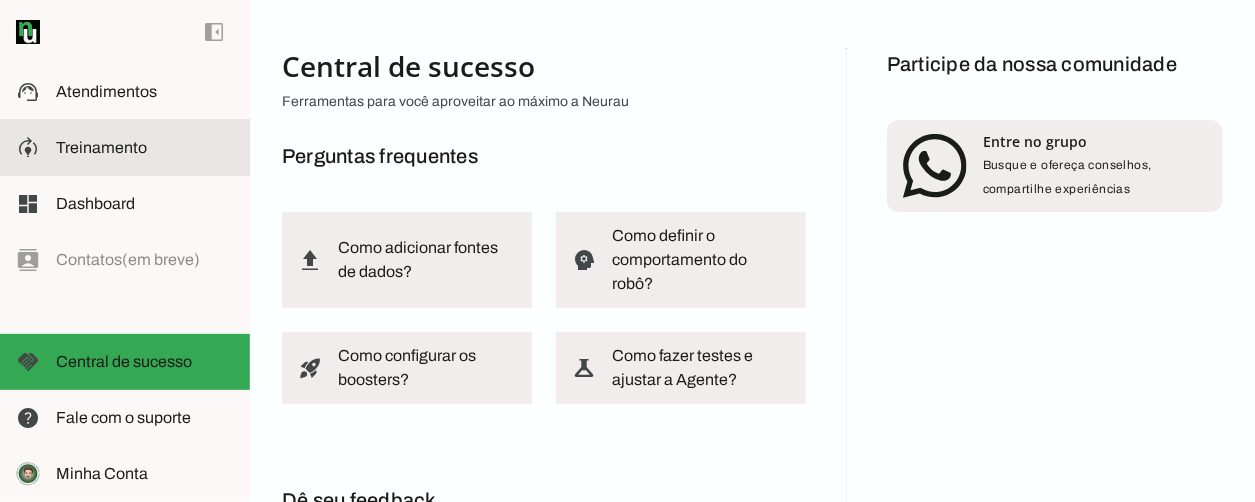 click at bounding box center (145, 148) 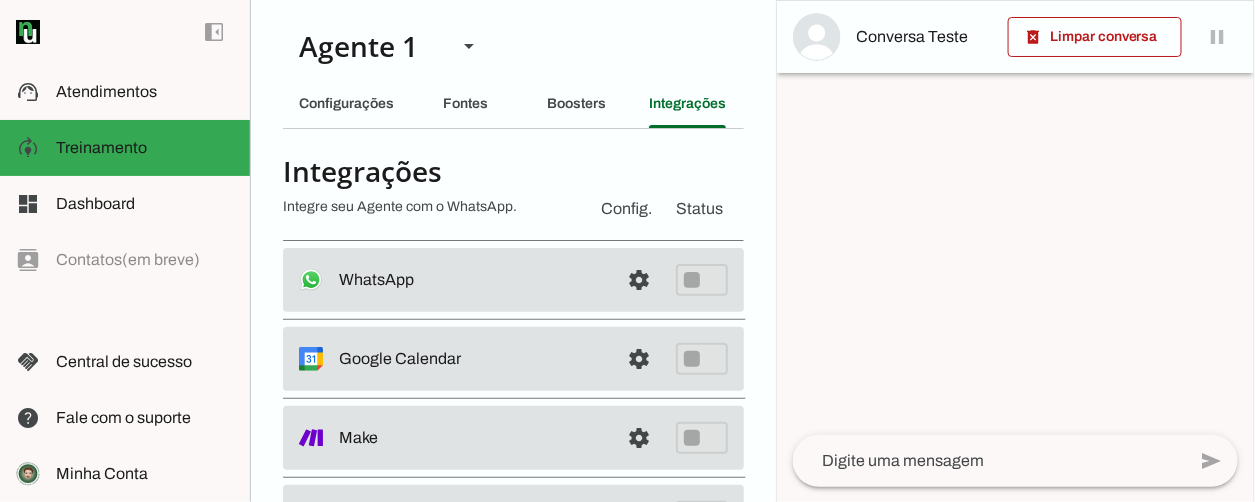 scroll, scrollTop: 1, scrollLeft: 0, axis: vertical 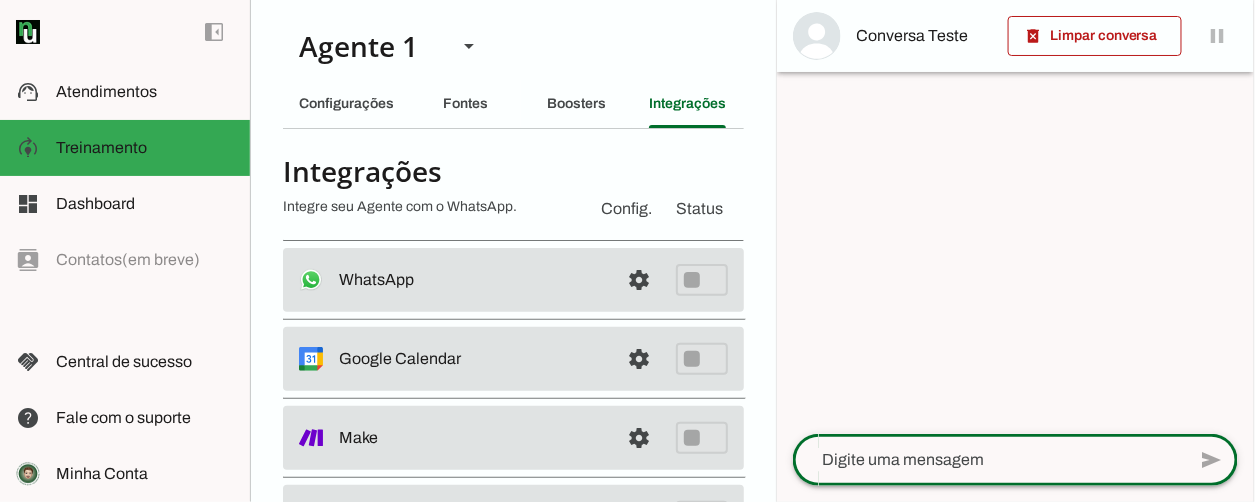 click 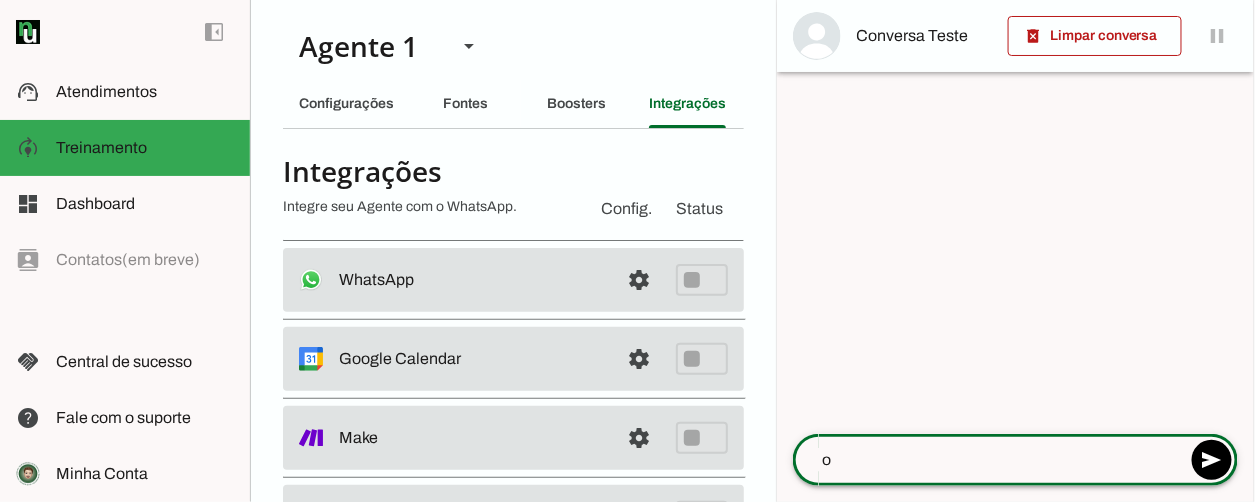type on "oi" 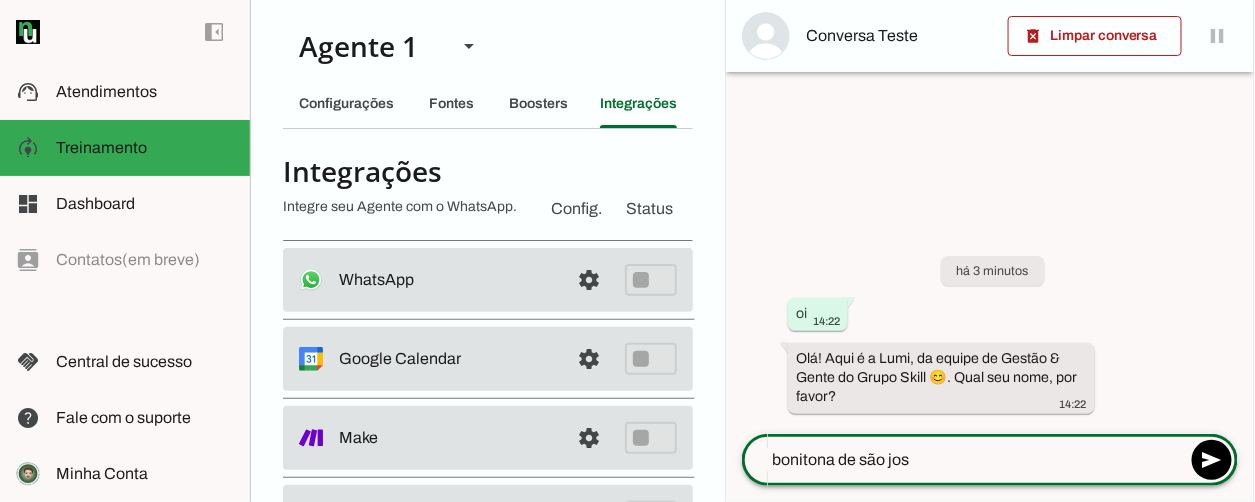 type on "bonitona de são josé" 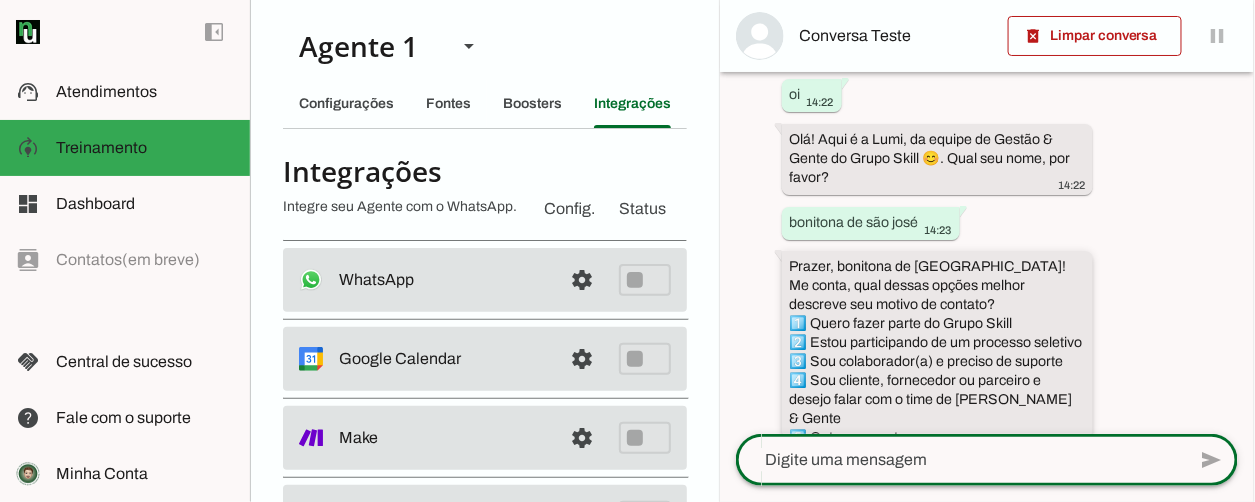 scroll, scrollTop: 85, scrollLeft: 0, axis: vertical 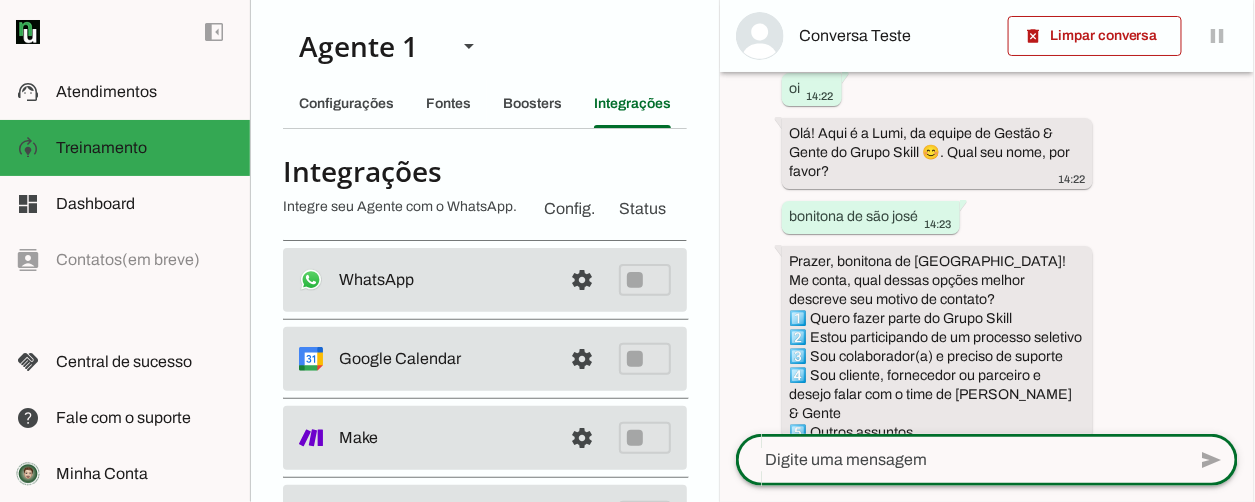 click 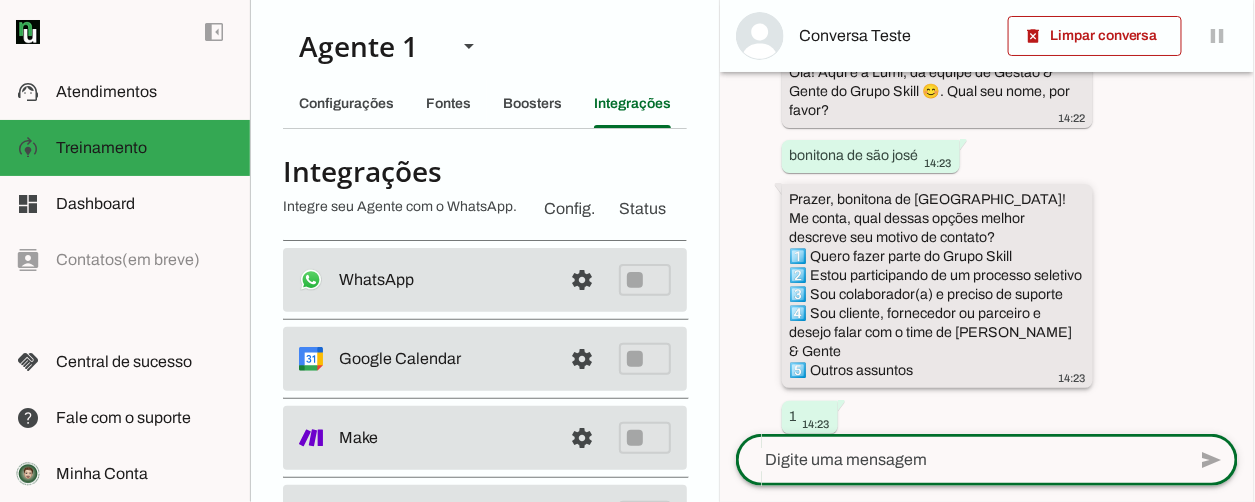 scroll, scrollTop: 188, scrollLeft: 0, axis: vertical 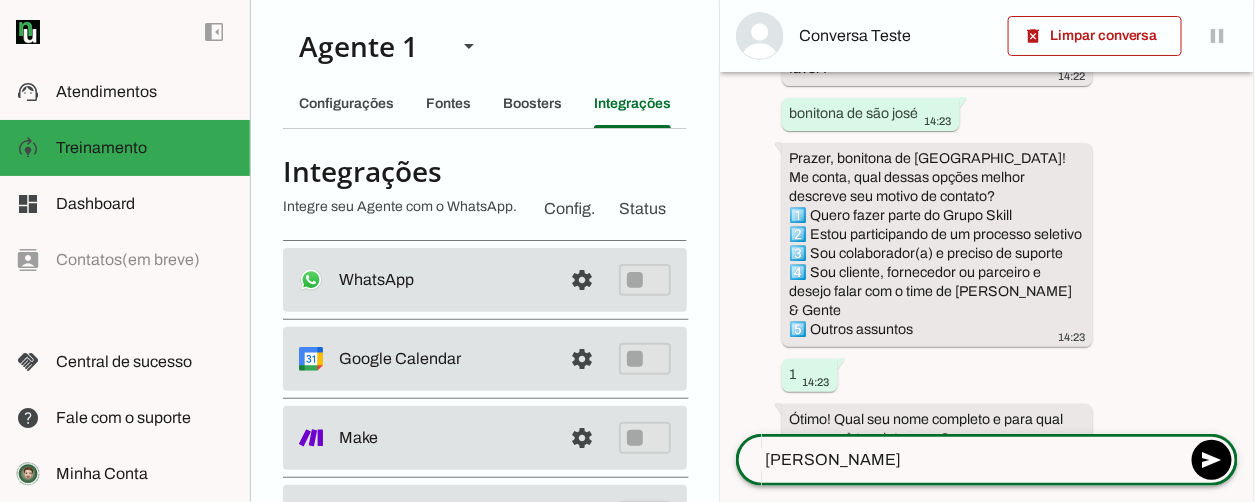 type on "Bonitona da Silva Sauro" 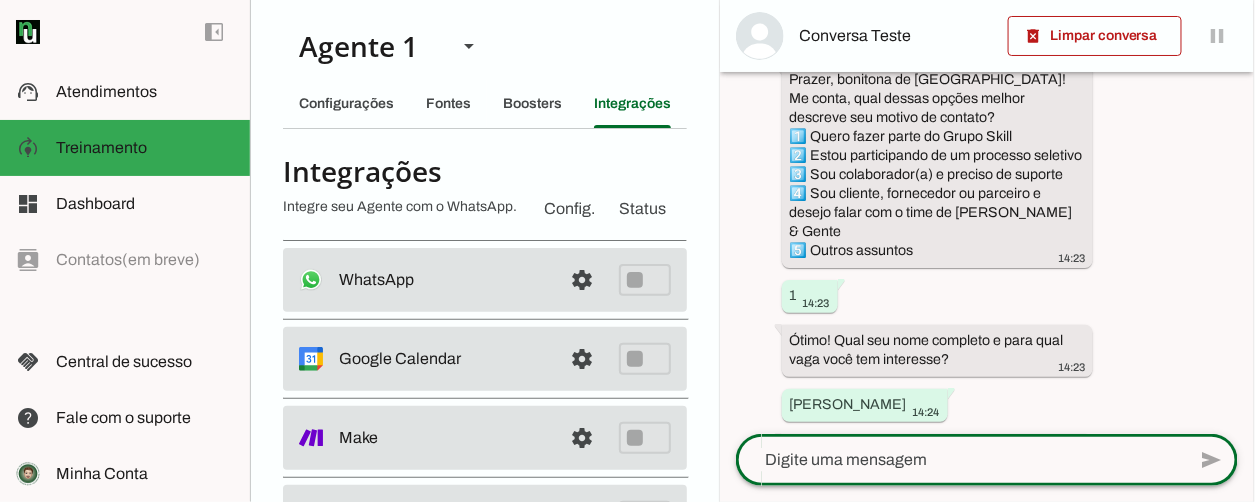 scroll, scrollTop: 291, scrollLeft: 0, axis: vertical 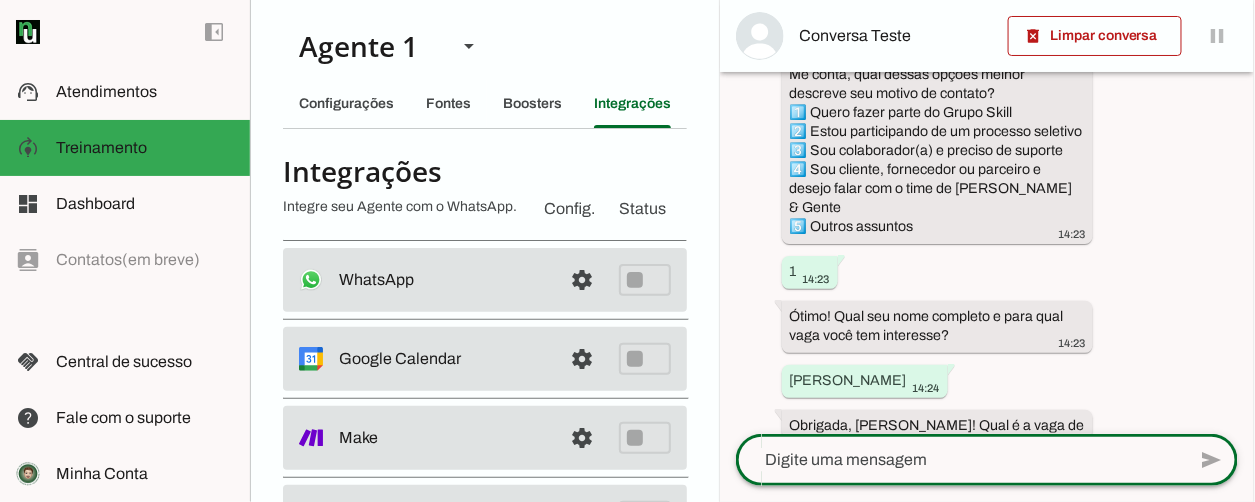 click 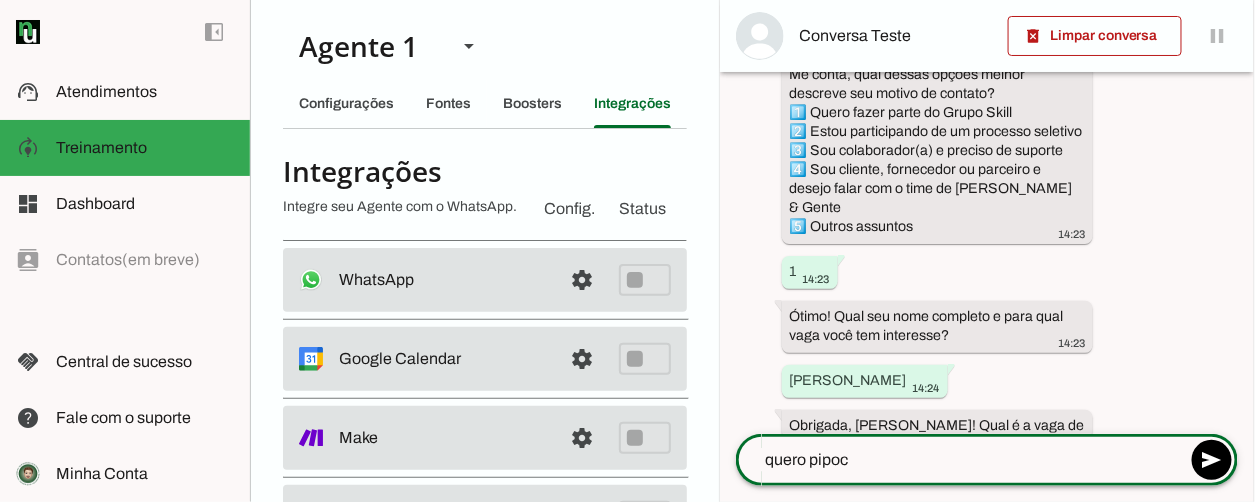 type on "quero pipoca" 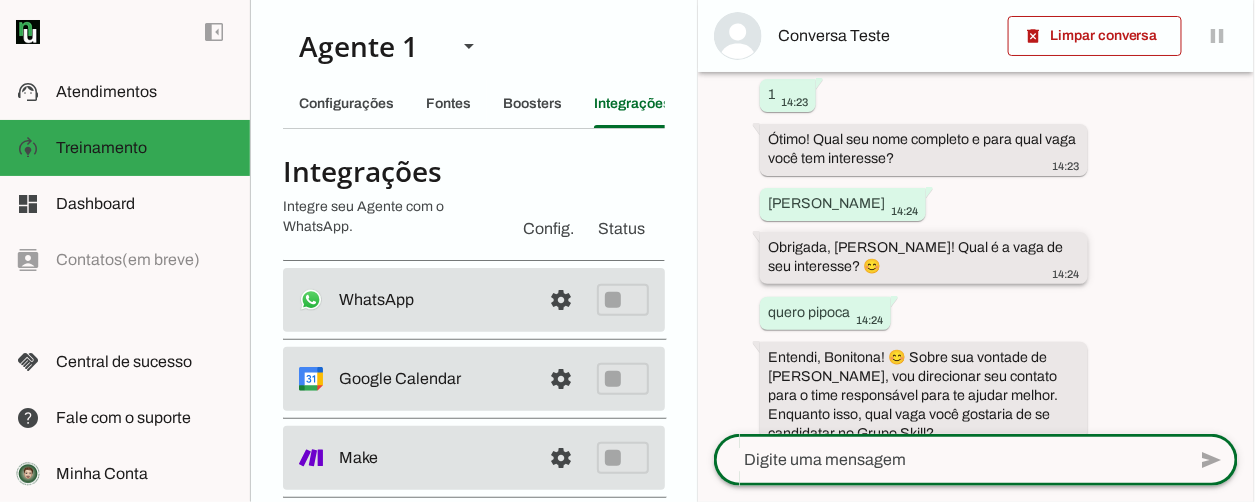 scroll, scrollTop: 451, scrollLeft: 0, axis: vertical 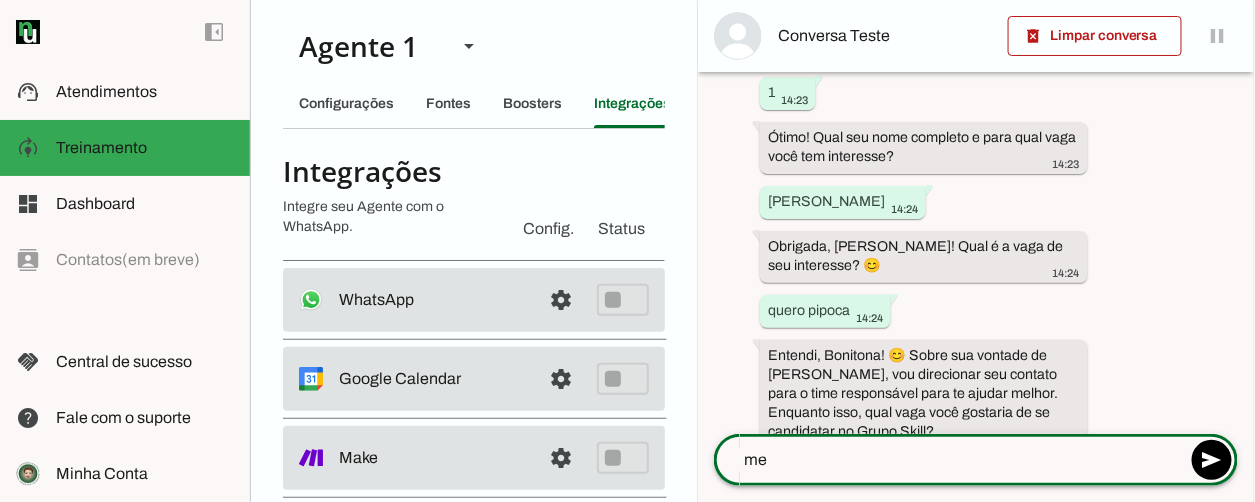 type on "m" 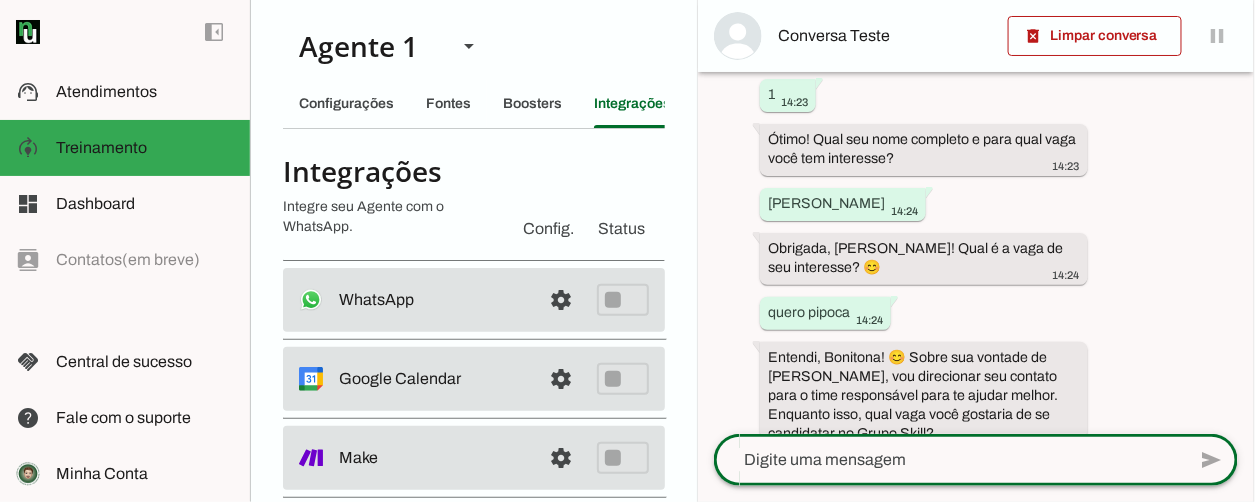 scroll, scrollTop: 451, scrollLeft: 0, axis: vertical 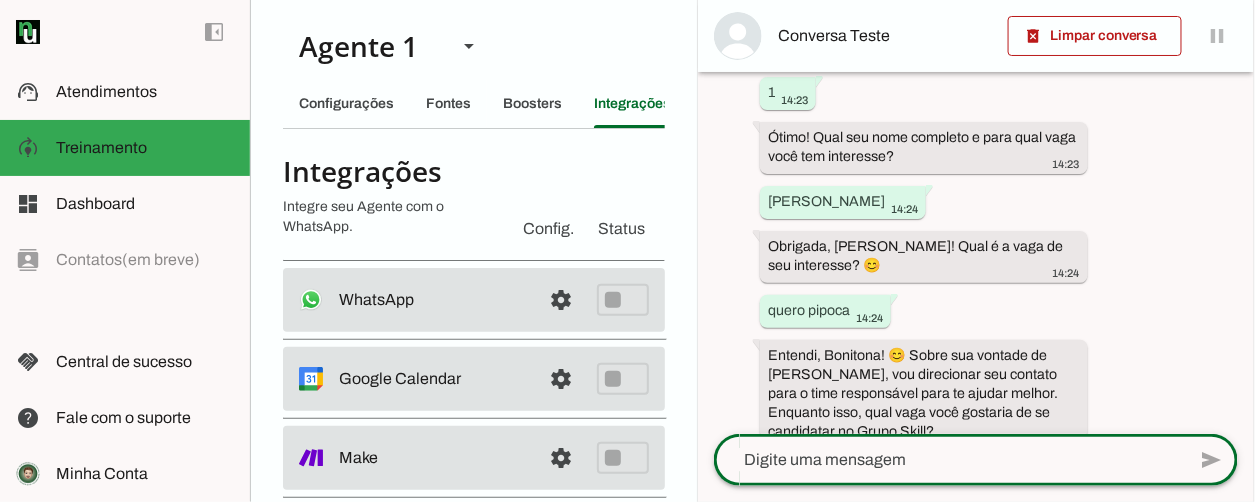 click 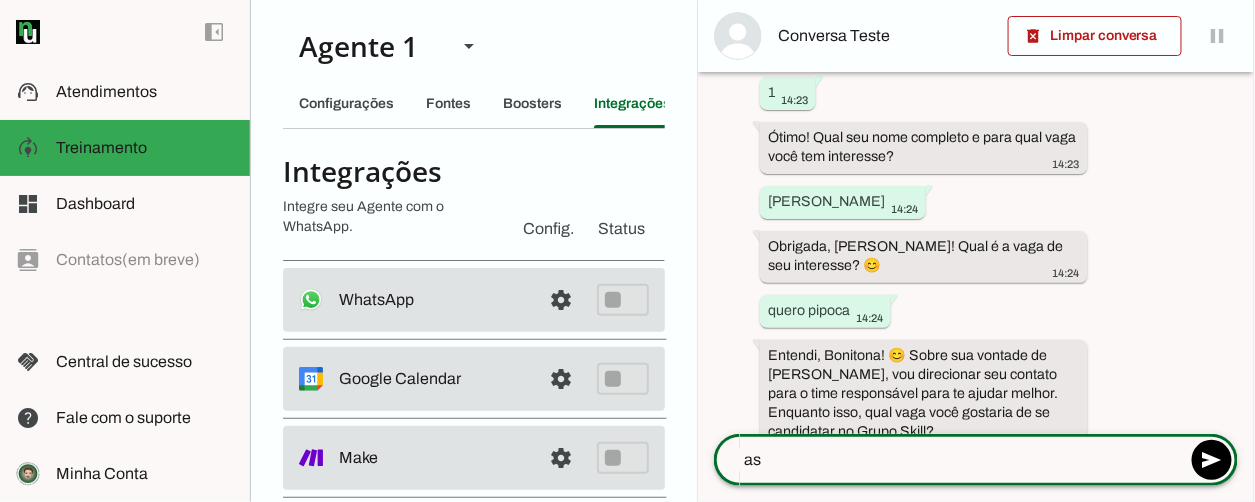 type on "a" 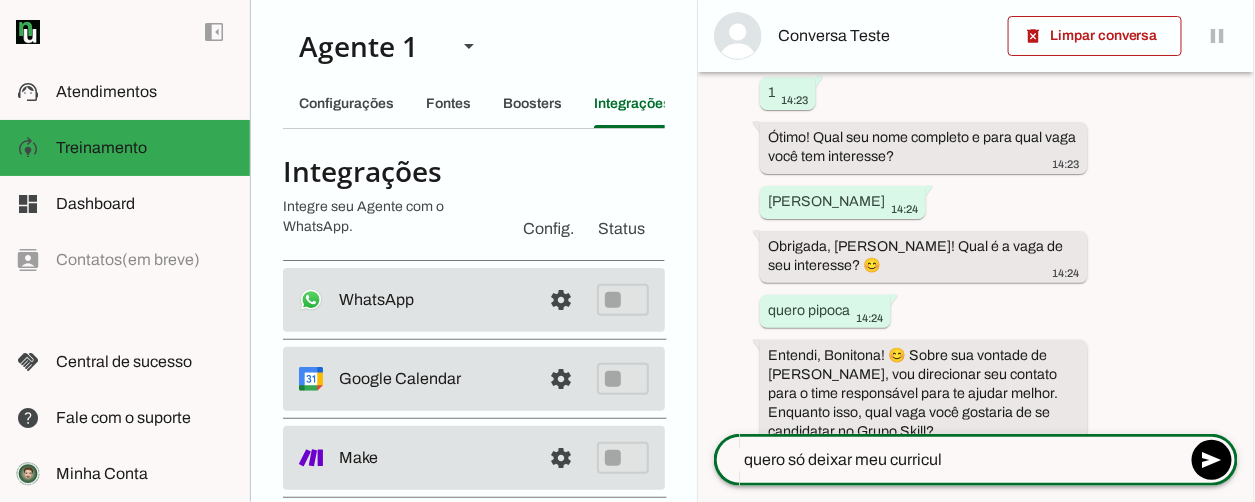 type on "quero só deixar meu curriculo" 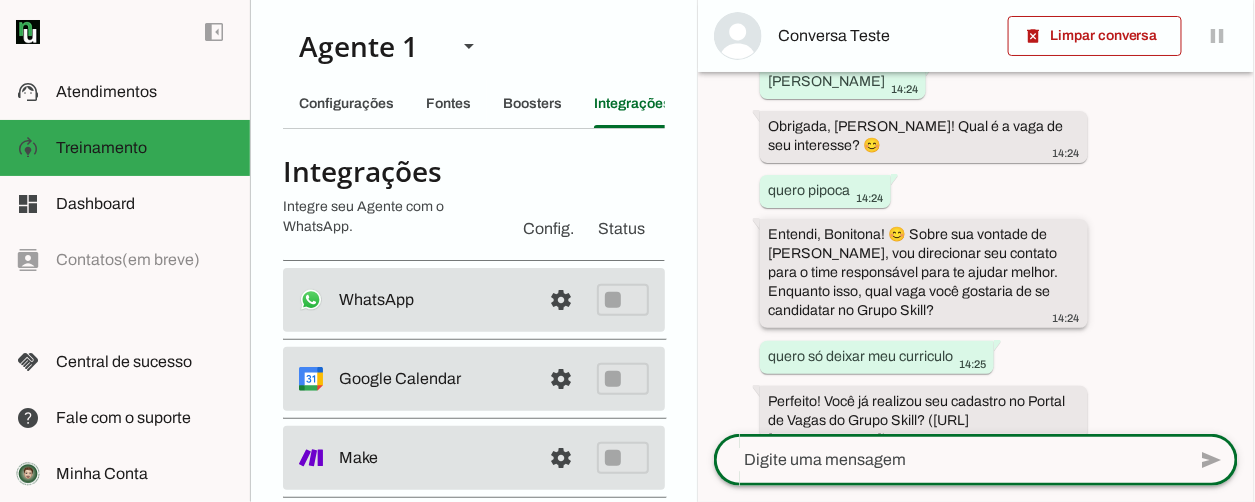 scroll, scrollTop: 573, scrollLeft: 0, axis: vertical 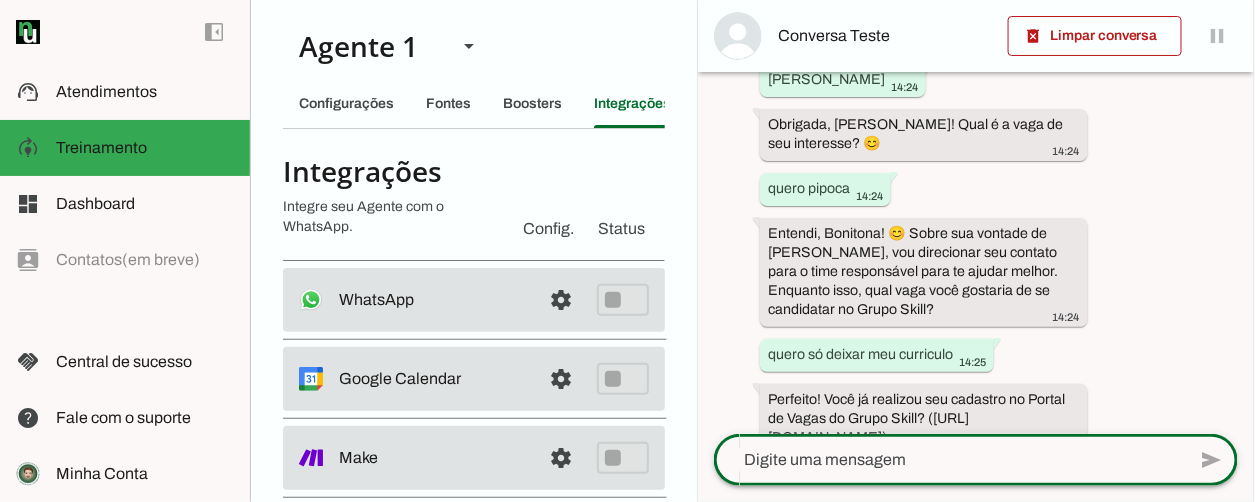 click 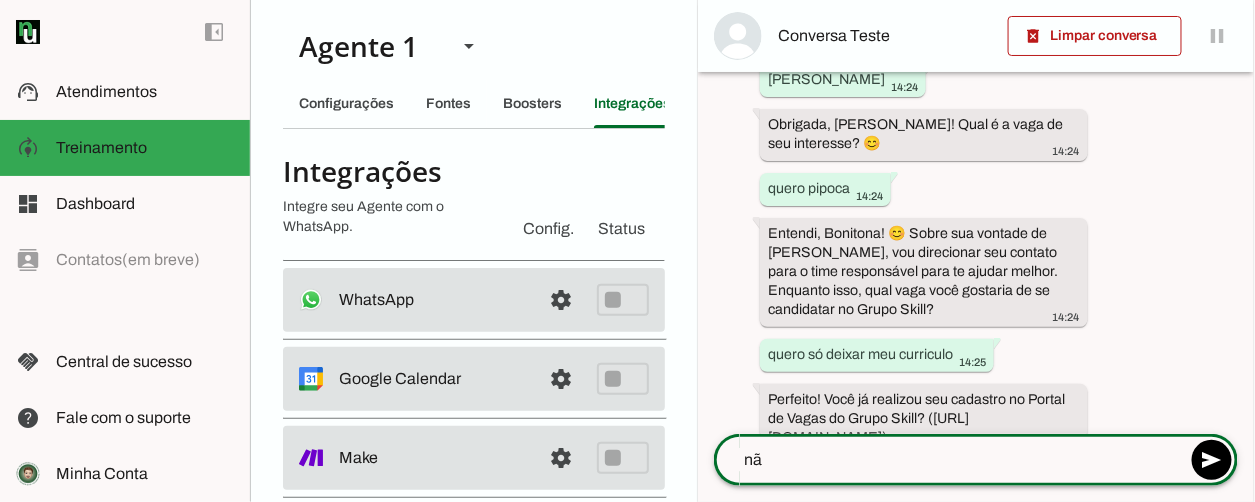 type on "não" 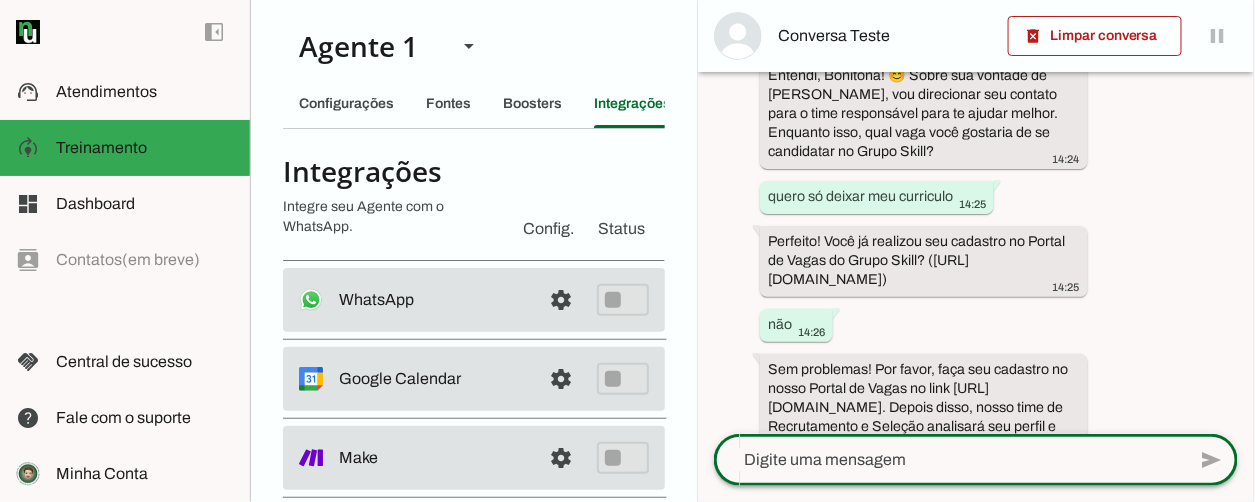 scroll, scrollTop: 733, scrollLeft: 0, axis: vertical 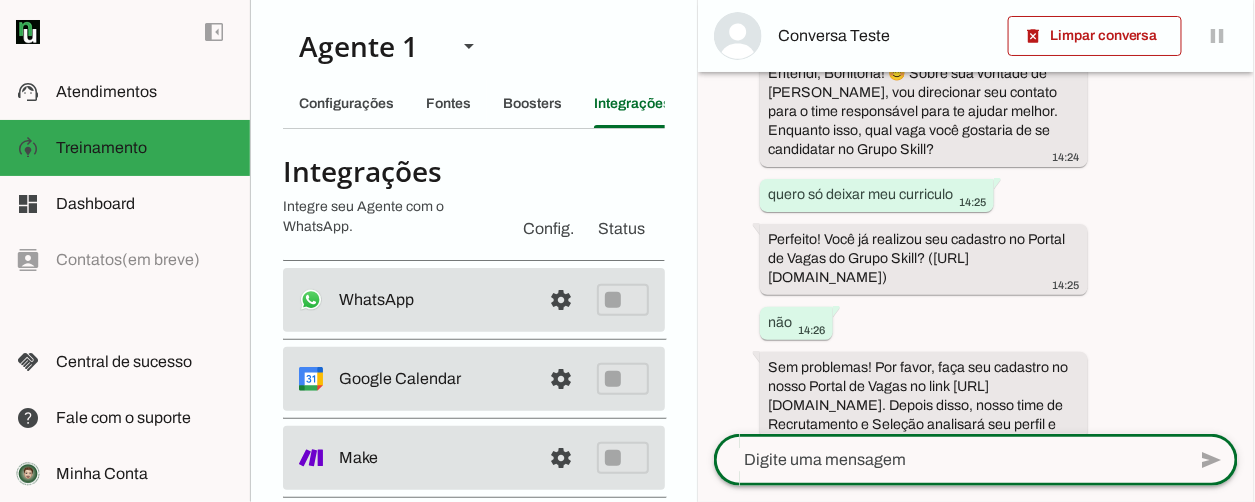 click 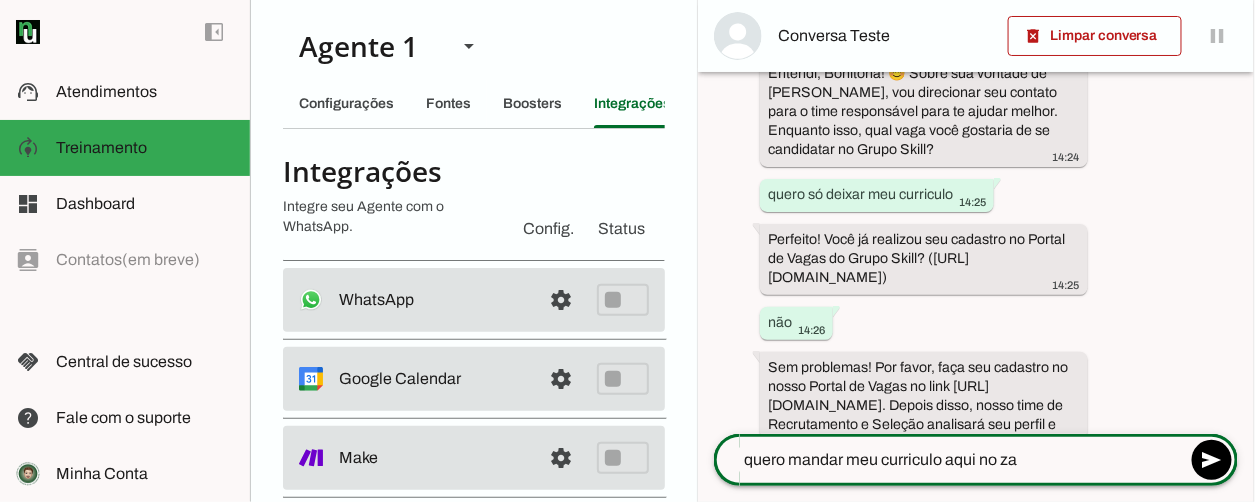 type on "quero mandar meu curriculo aqui no zap" 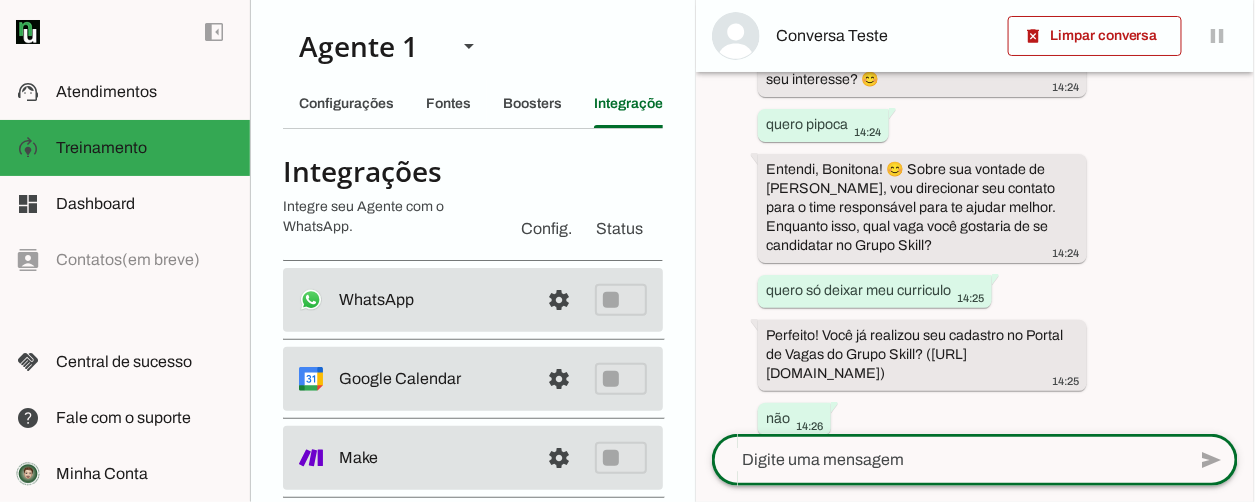 scroll, scrollTop: 931, scrollLeft: 0, axis: vertical 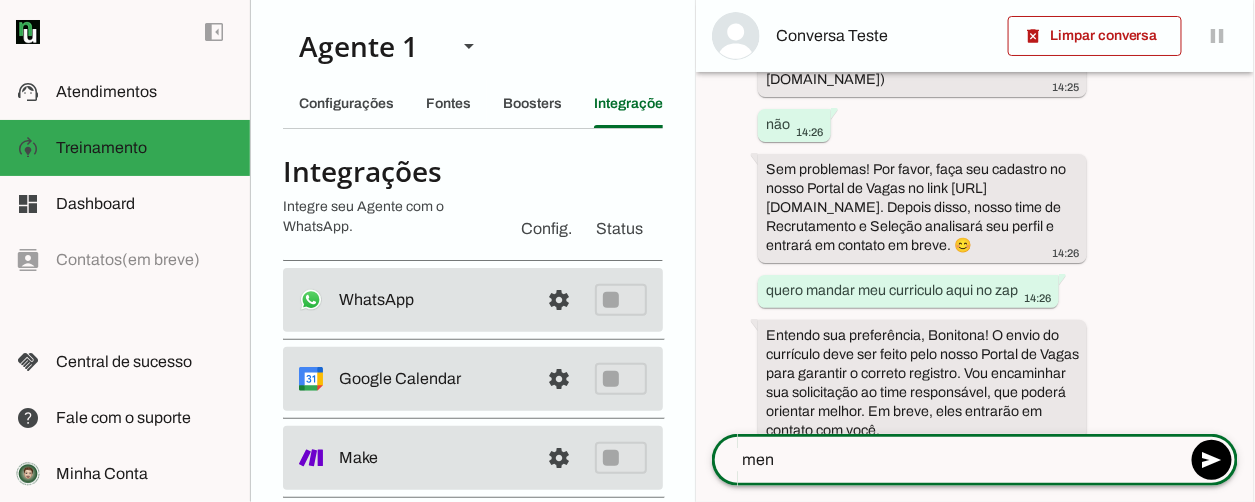 type on "menu" 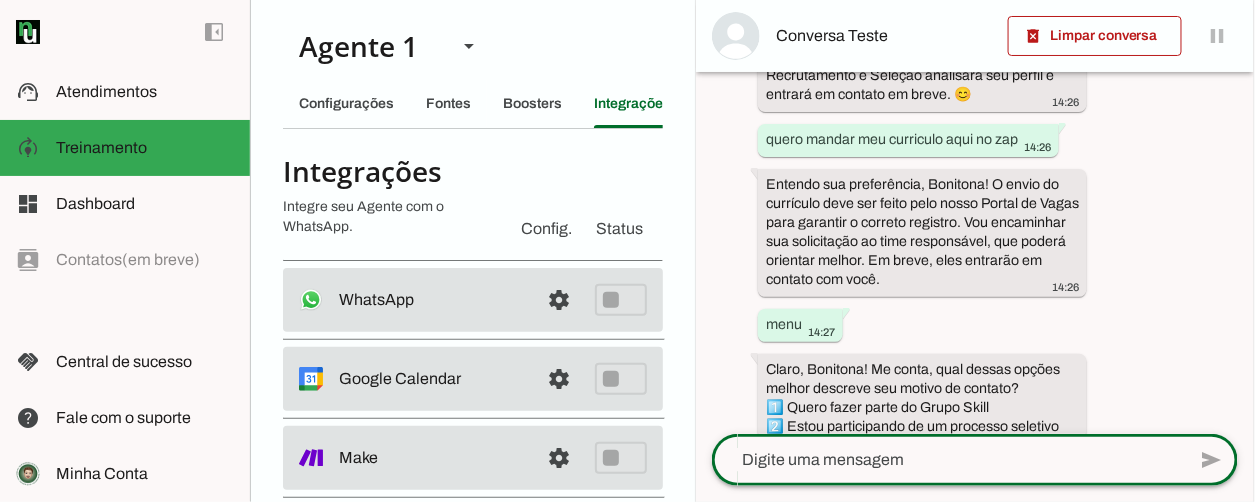 scroll, scrollTop: 1148, scrollLeft: 0, axis: vertical 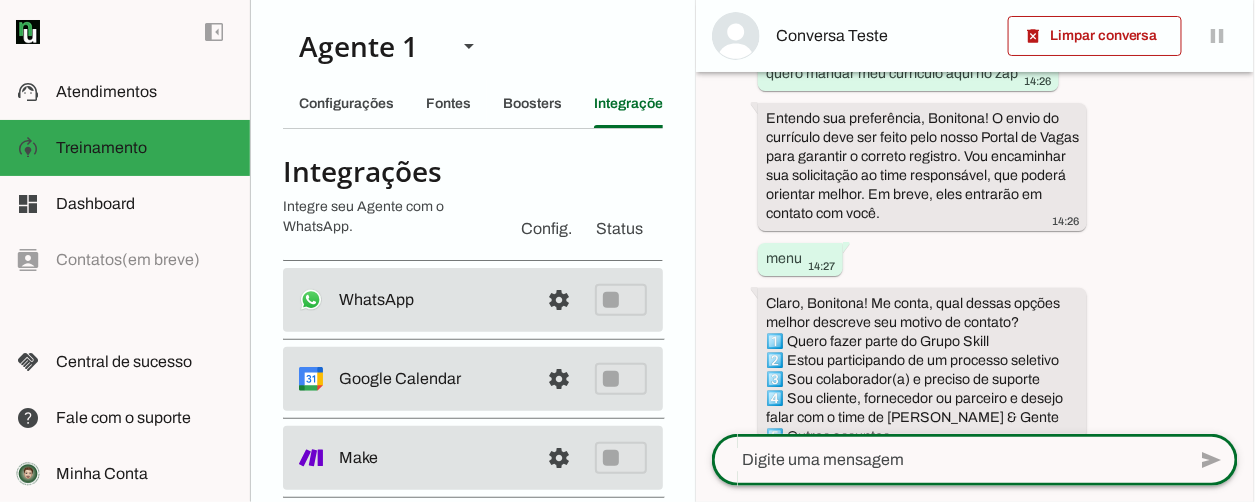 click 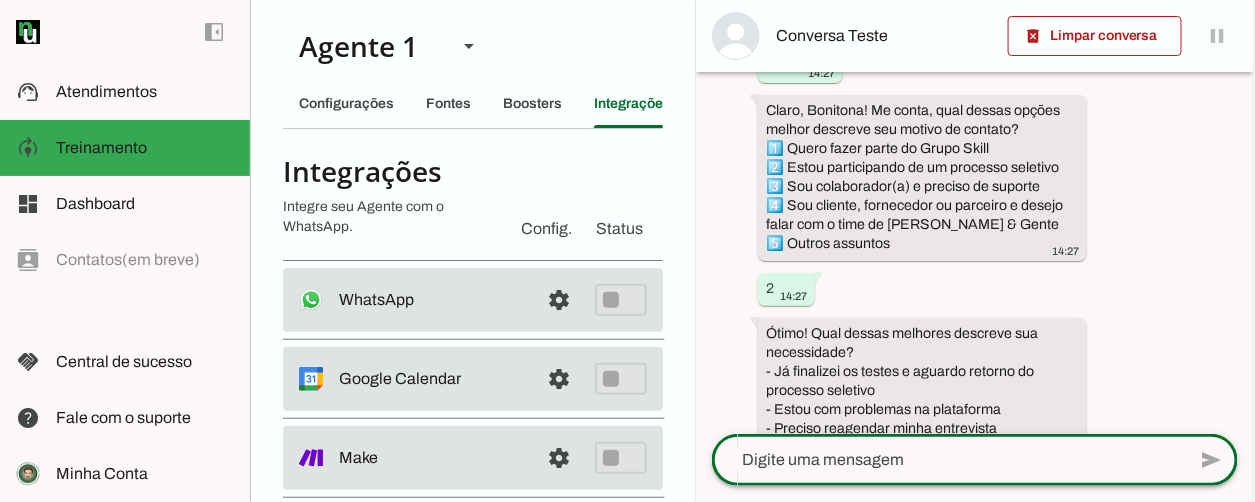 scroll, scrollTop: 1346, scrollLeft: 0, axis: vertical 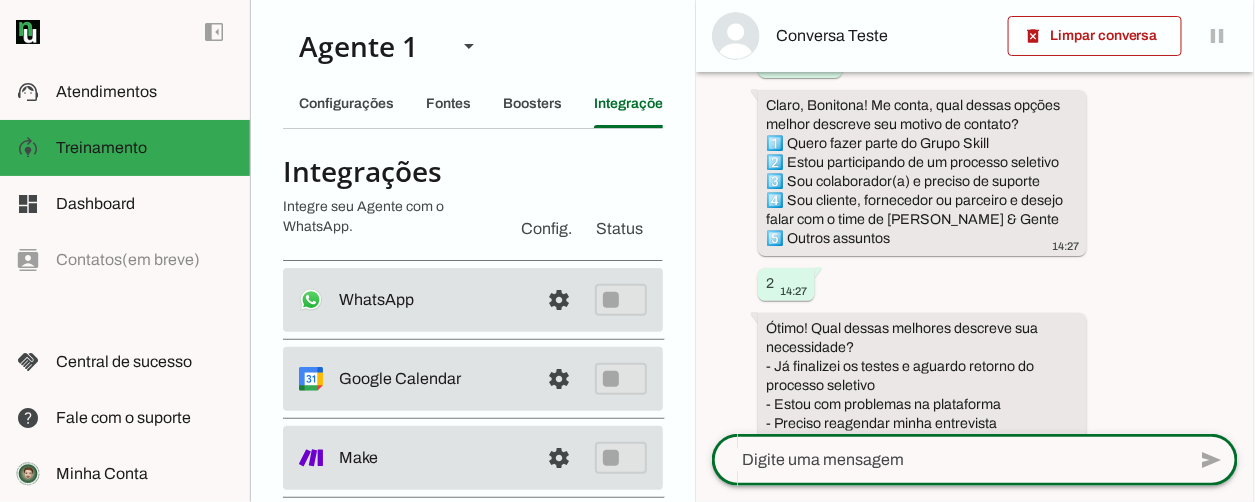 click 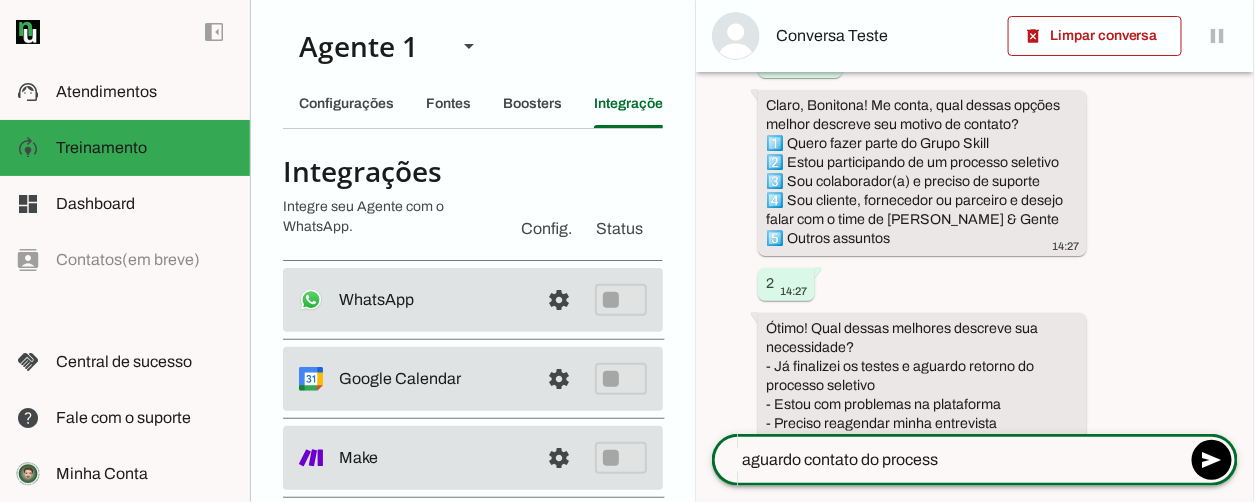 type on "aguardo contato do processo" 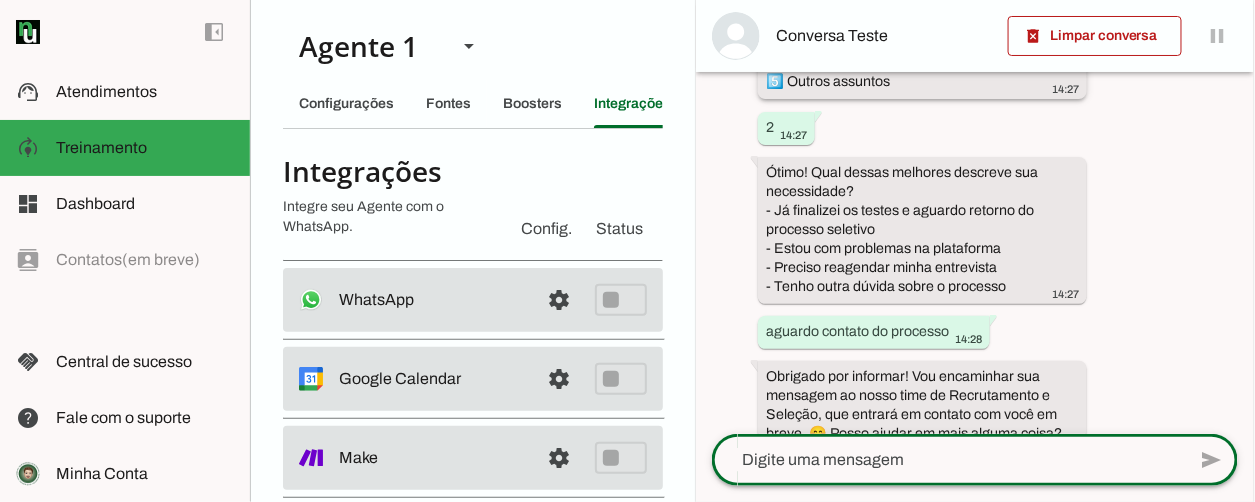 scroll, scrollTop: 1506, scrollLeft: 0, axis: vertical 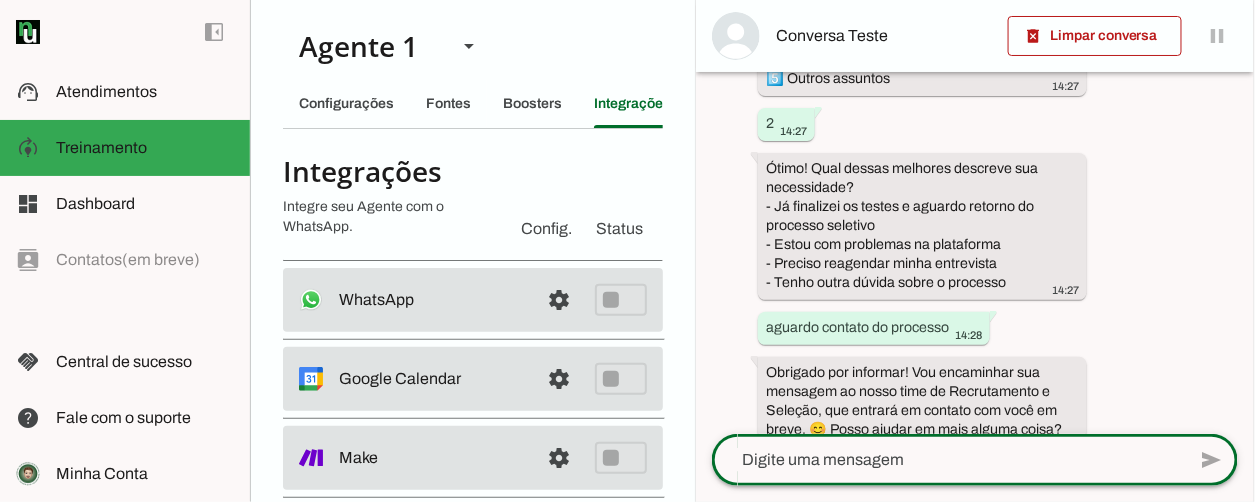 click 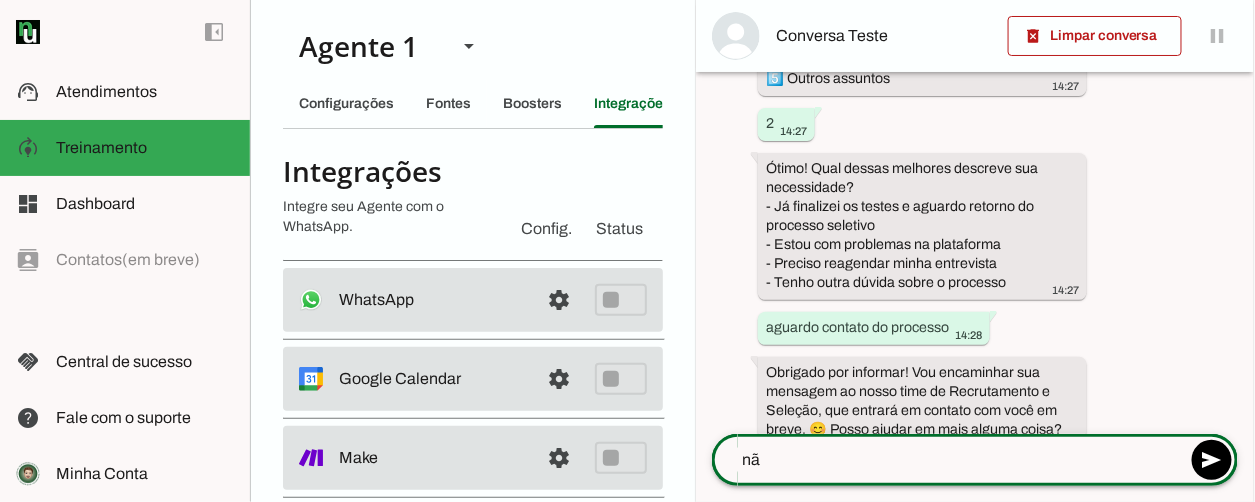 type on "não" 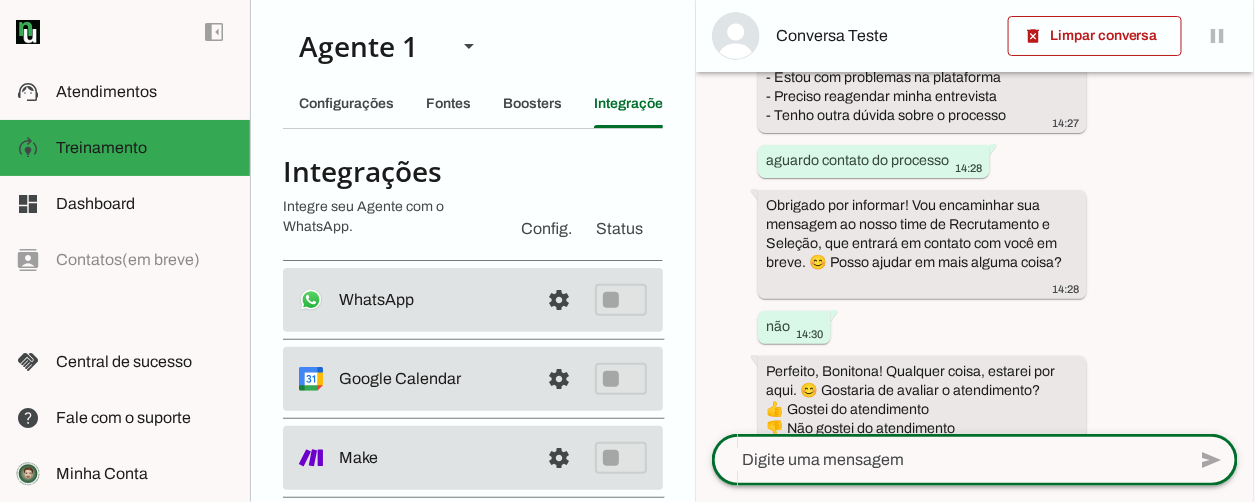 scroll, scrollTop: 1684, scrollLeft: 0, axis: vertical 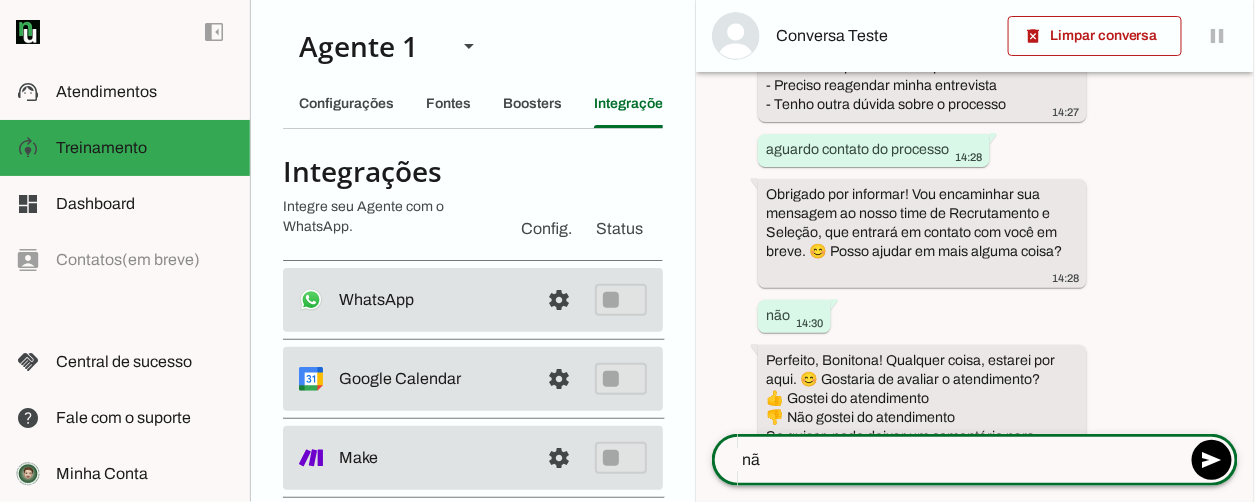 type on "não" 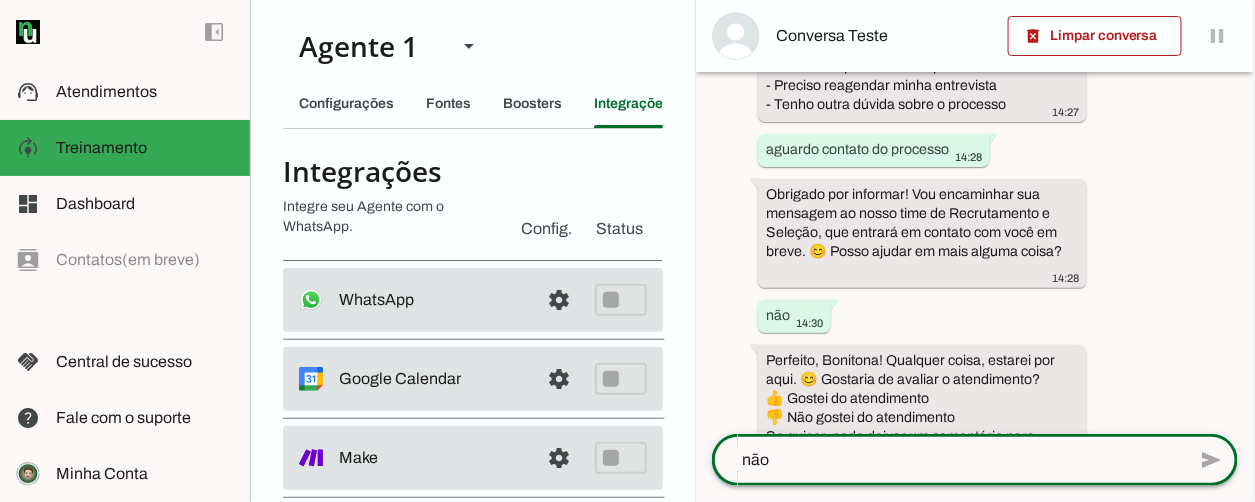 type 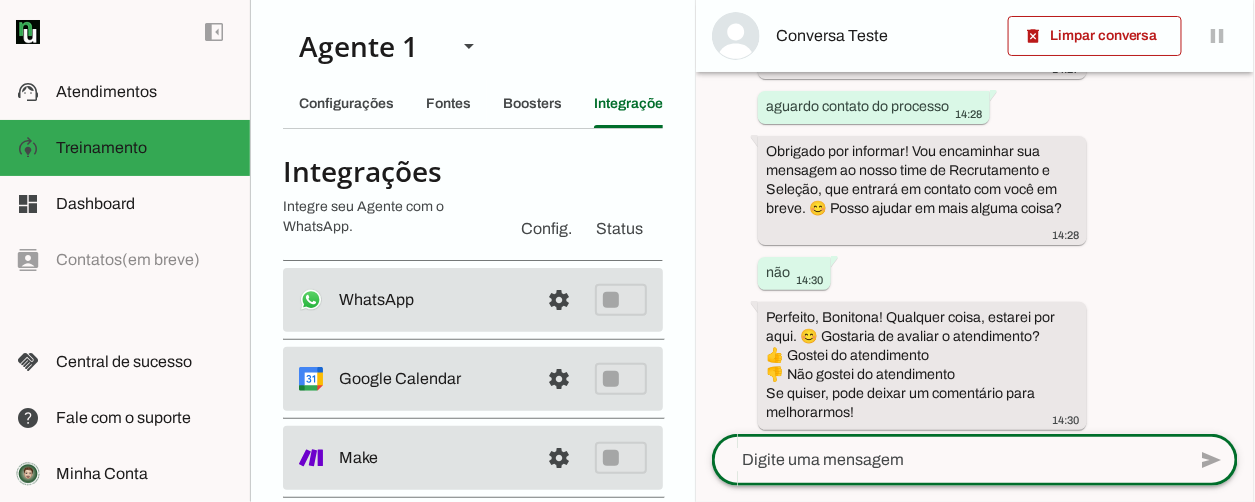 scroll, scrollTop: 0, scrollLeft: 0, axis: both 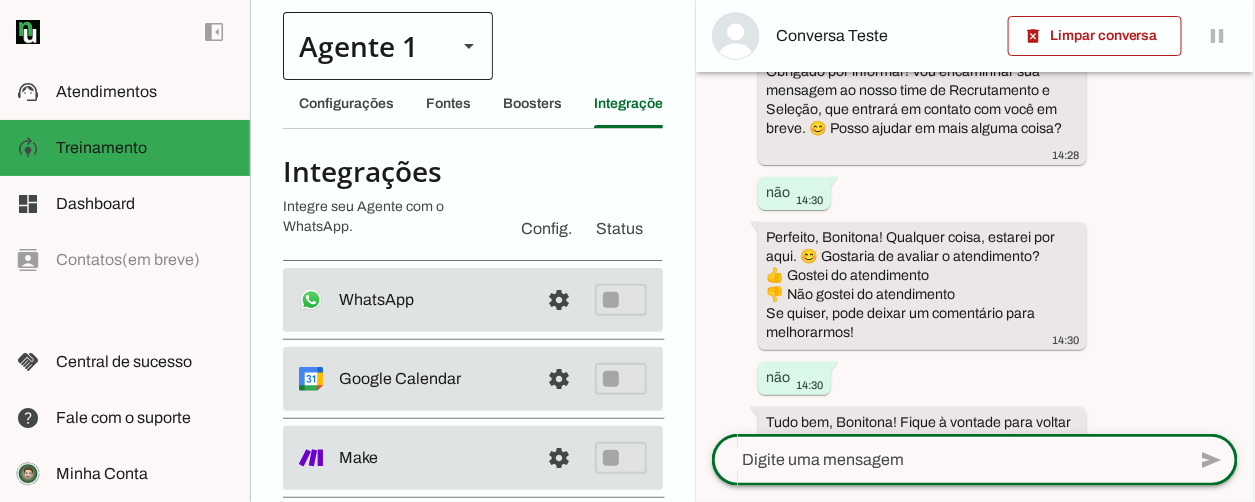 click at bounding box center (469, 46) 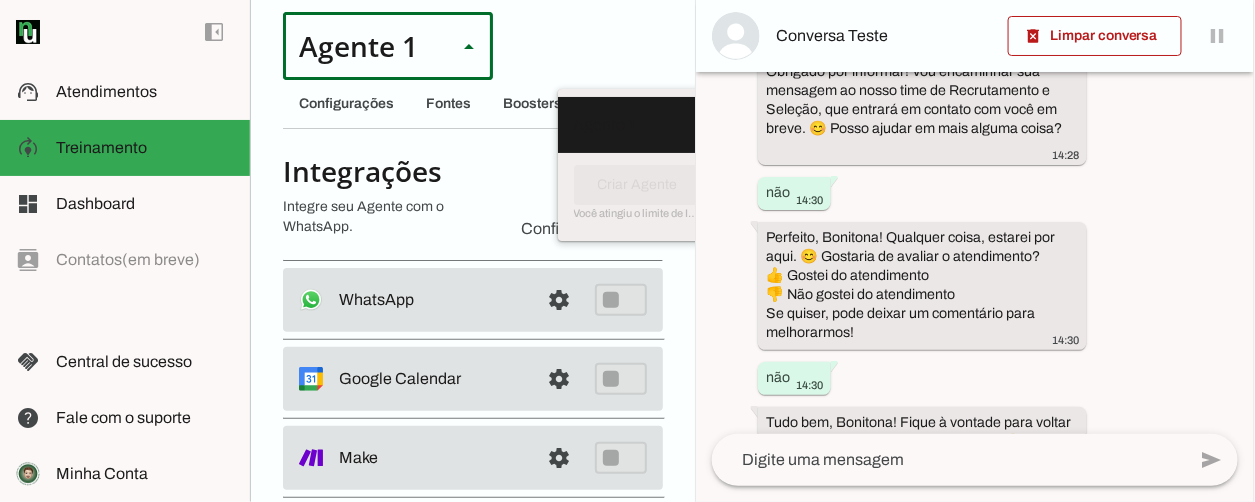 click at bounding box center (469, 46) 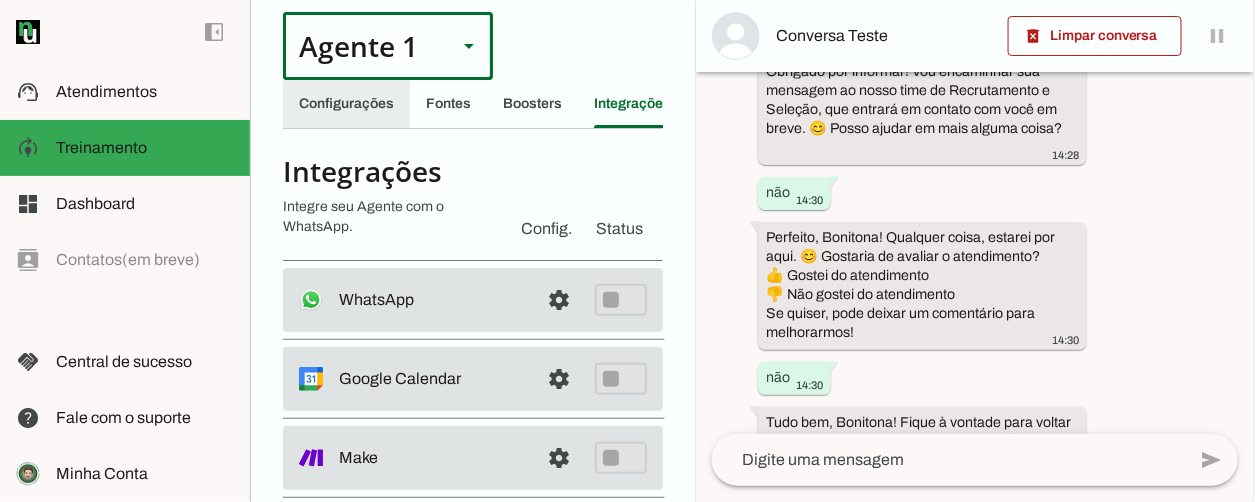 click on "Configurações" 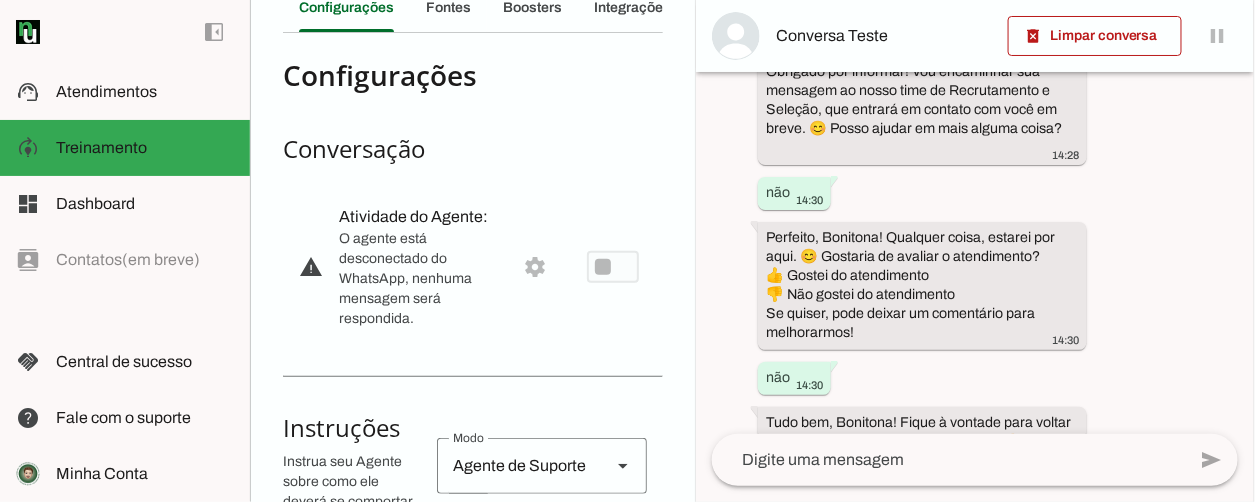 scroll, scrollTop: 100, scrollLeft: 0, axis: vertical 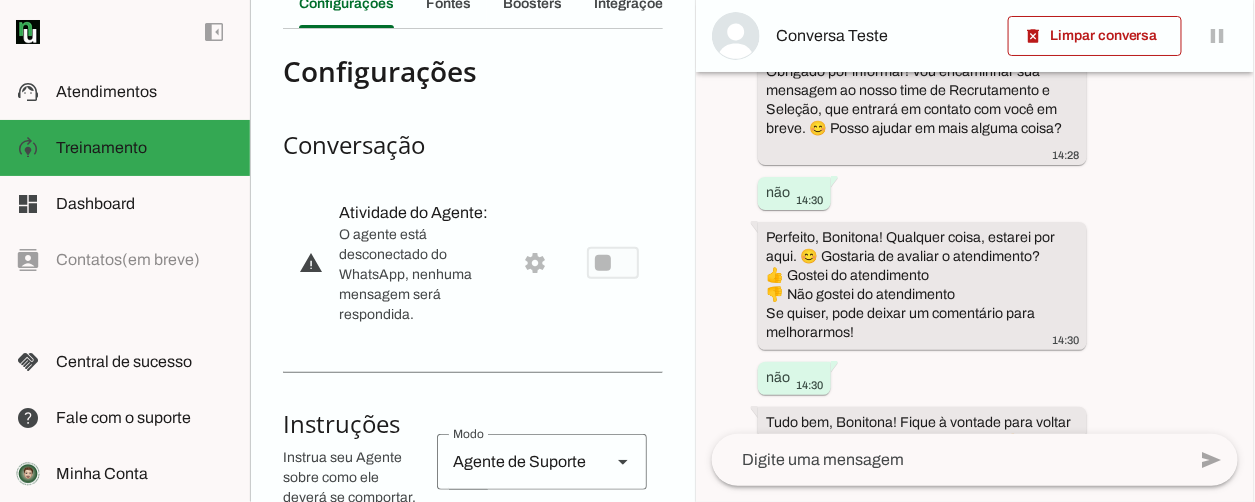 click on "Agente de Suporte" at bounding box center (516, 462) 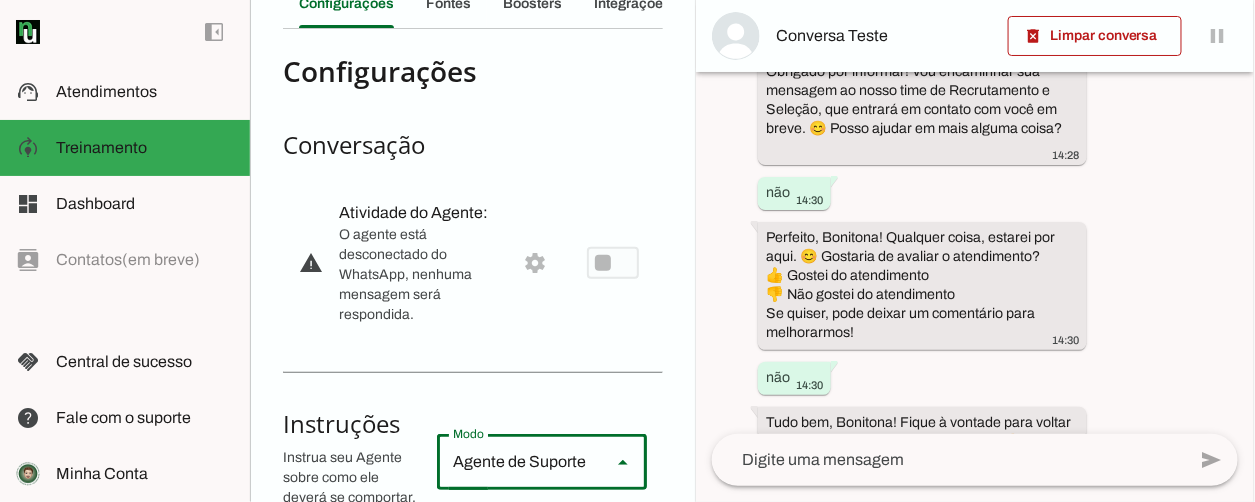 click on "Configurações
Conversação
warning
Atividade do Agente:
settings
O agente está desconectado do WhatsApp, nenhuma mensagem será
respondida.
Instruções
sell
Agente de Vendas
support_agent
Agente de Suporte
school
Agente de Ensino
Instrua seu Agente sobre como ele deverá se comportar.
Instruções avançadas
O que o agente deve fazer quando não souber uma resposta?
Salvar" at bounding box center (473, 901) 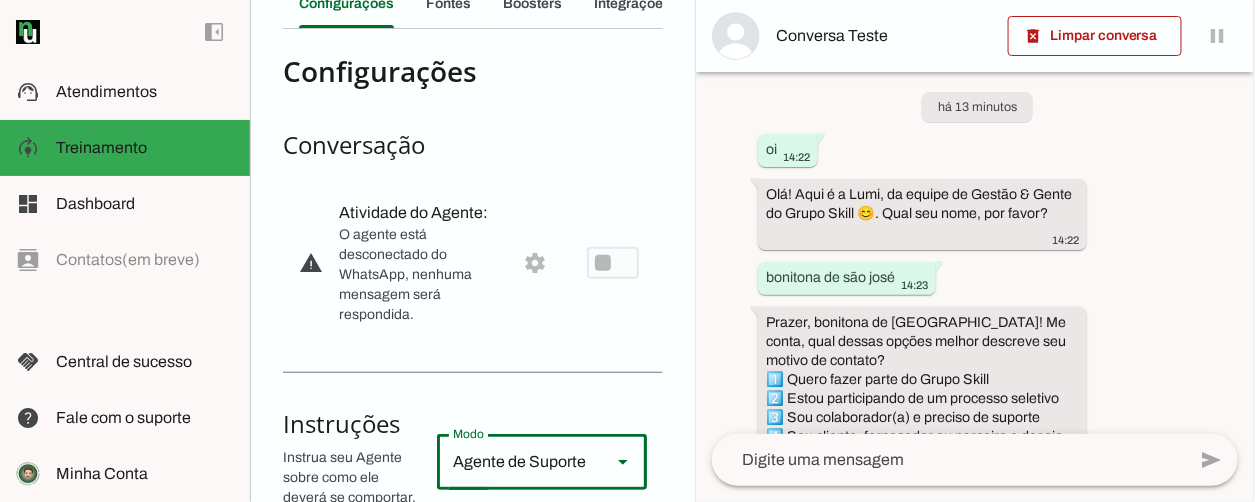 scroll, scrollTop: 0, scrollLeft: 0, axis: both 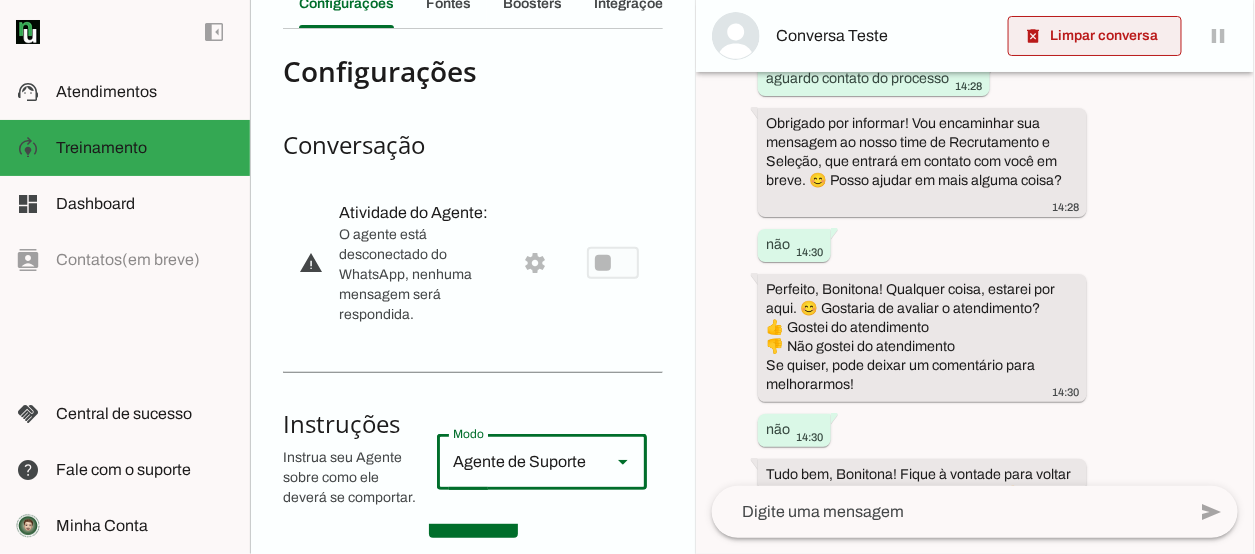 click at bounding box center [1095, 36] 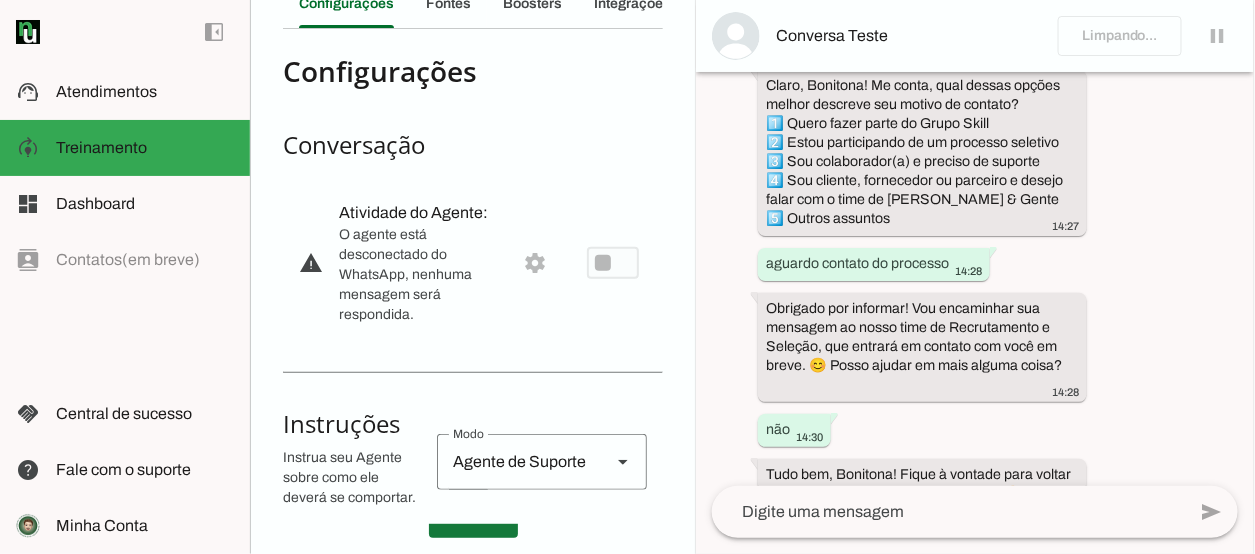 scroll, scrollTop: 983, scrollLeft: 0, axis: vertical 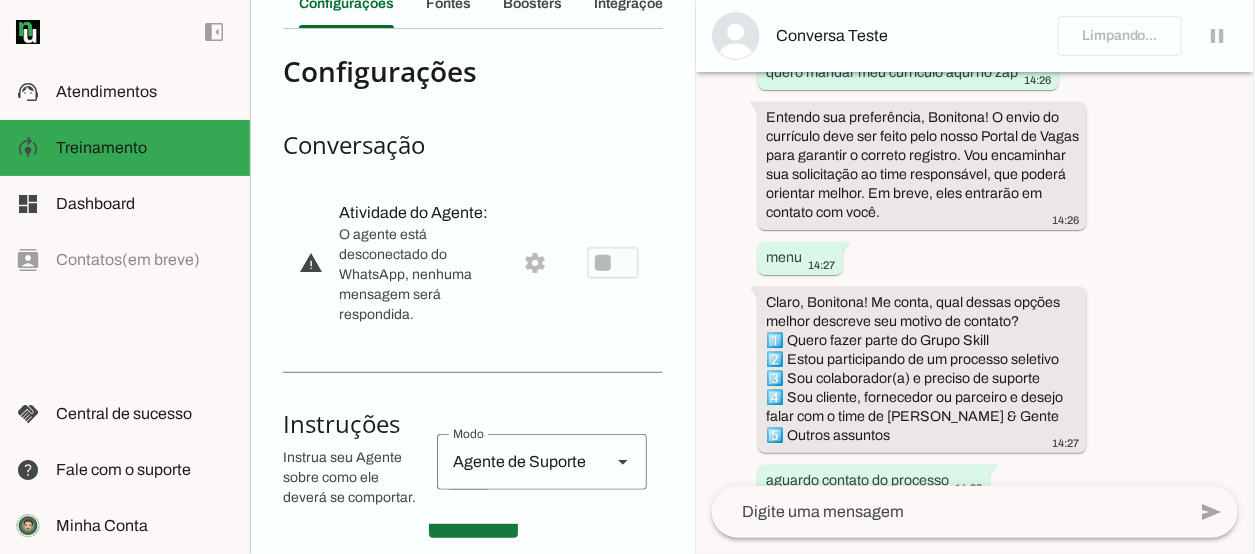 click at bounding box center [473, 518] 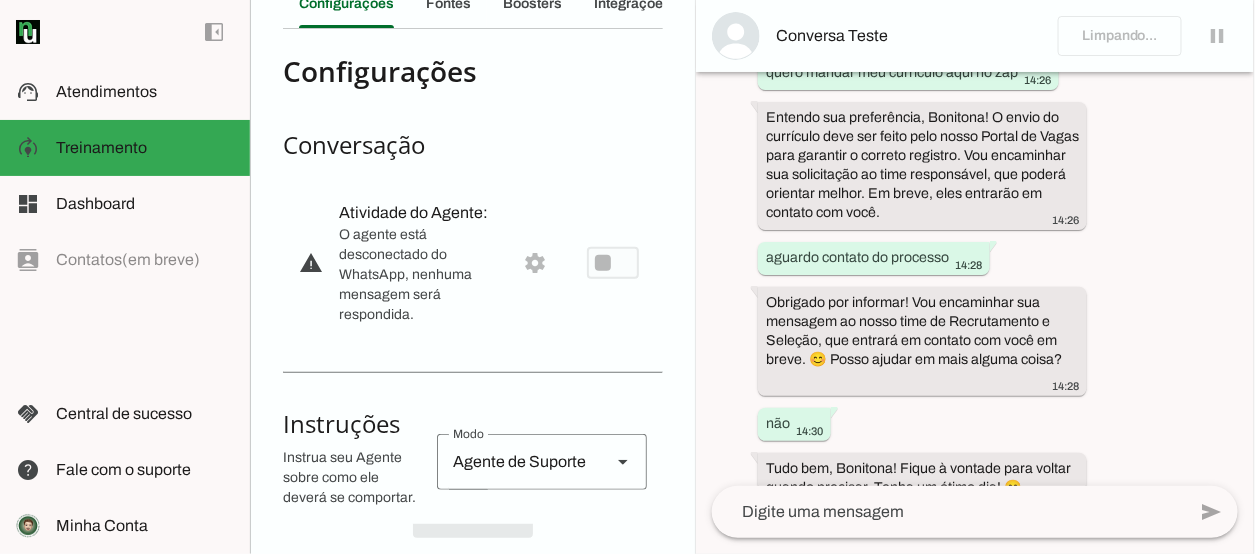 scroll, scrollTop: 0, scrollLeft: 0, axis: both 